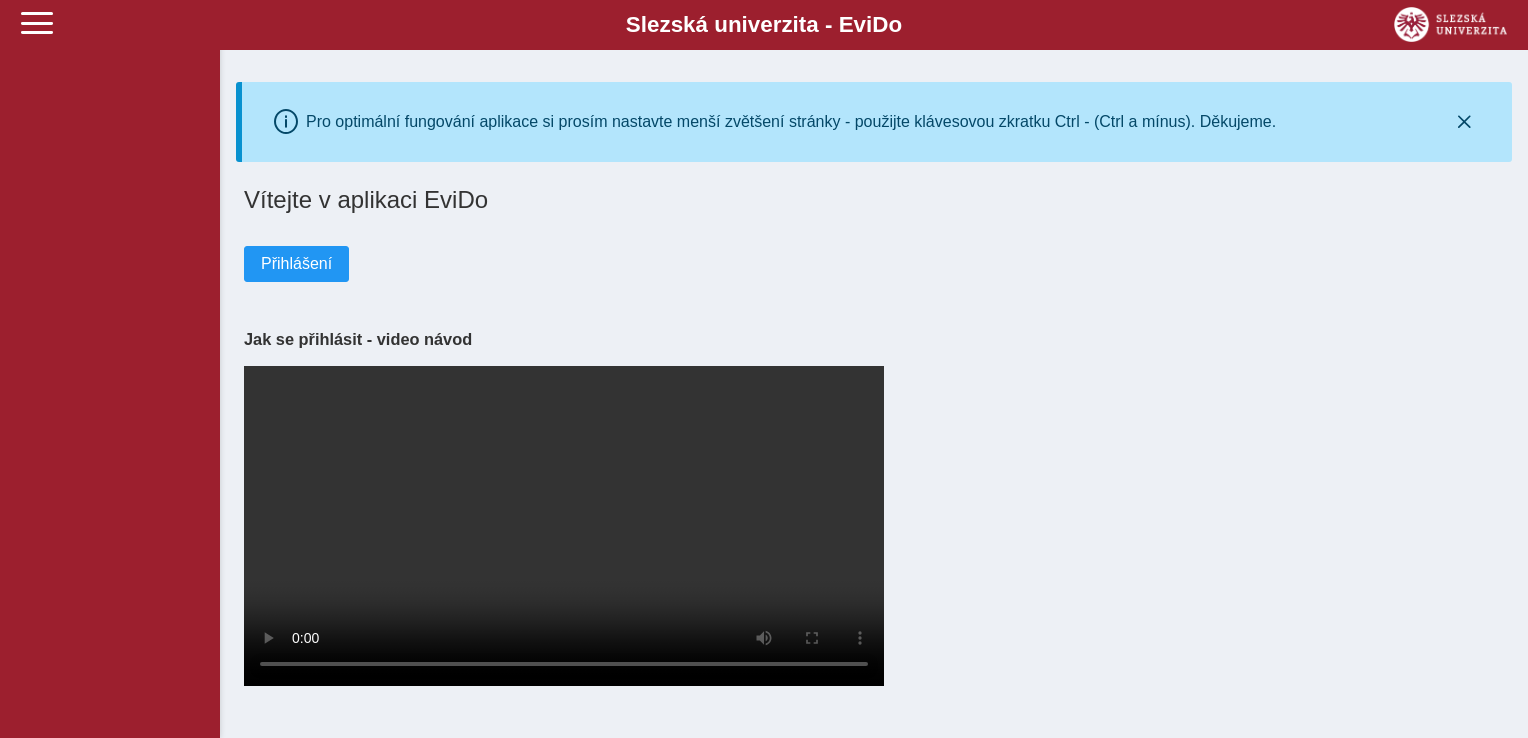 scroll, scrollTop: 0, scrollLeft: 0, axis: both 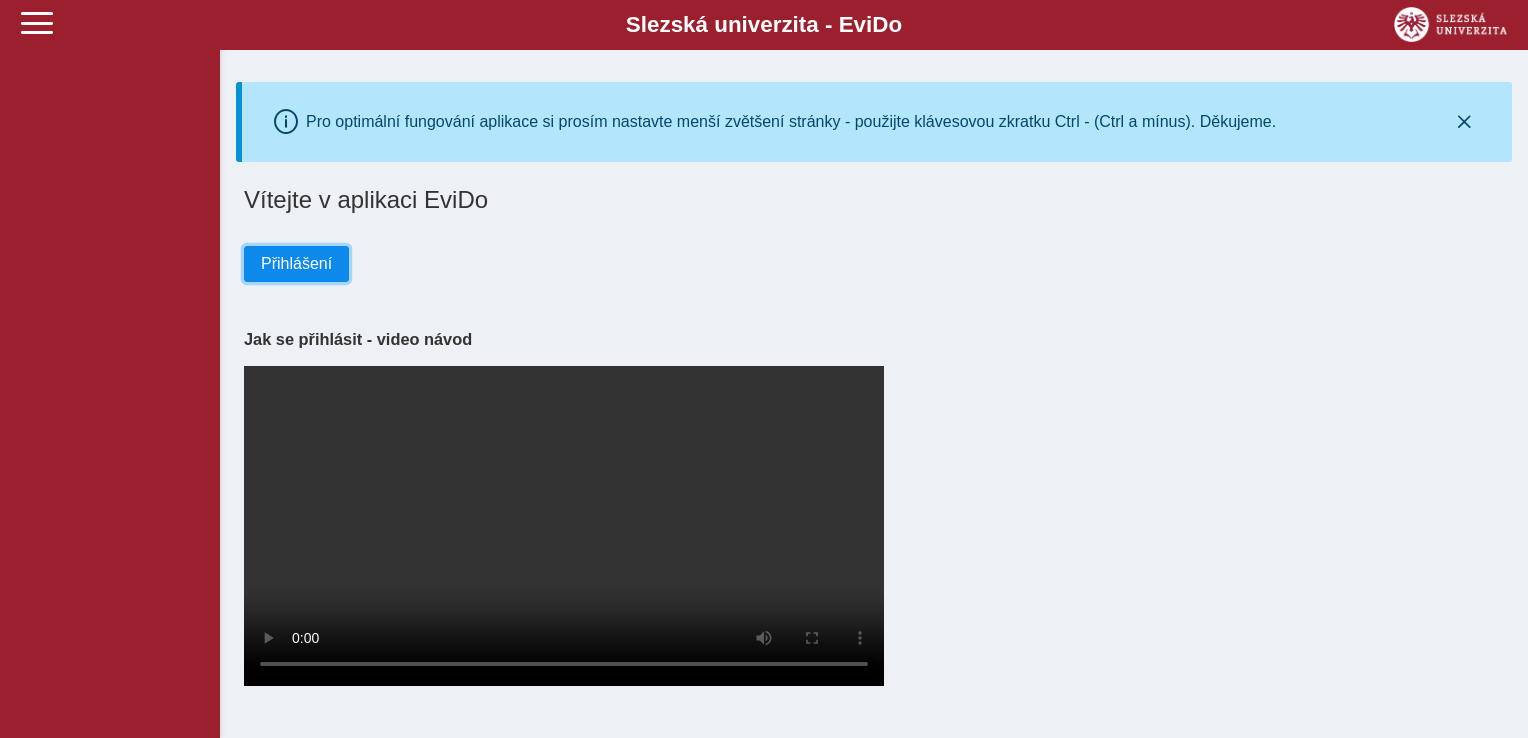 click on "Přihlášení" at bounding box center [296, 264] 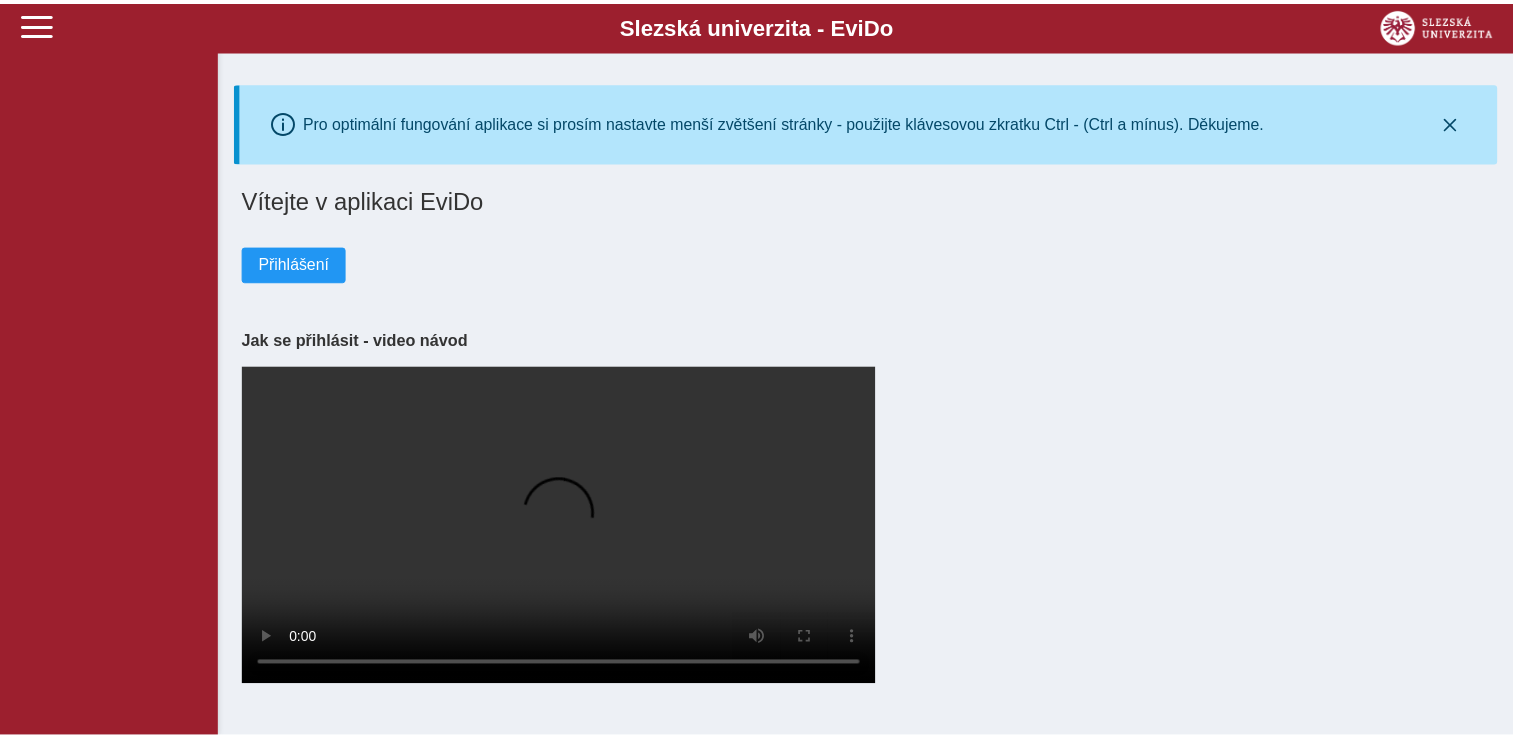 scroll, scrollTop: 0, scrollLeft: 0, axis: both 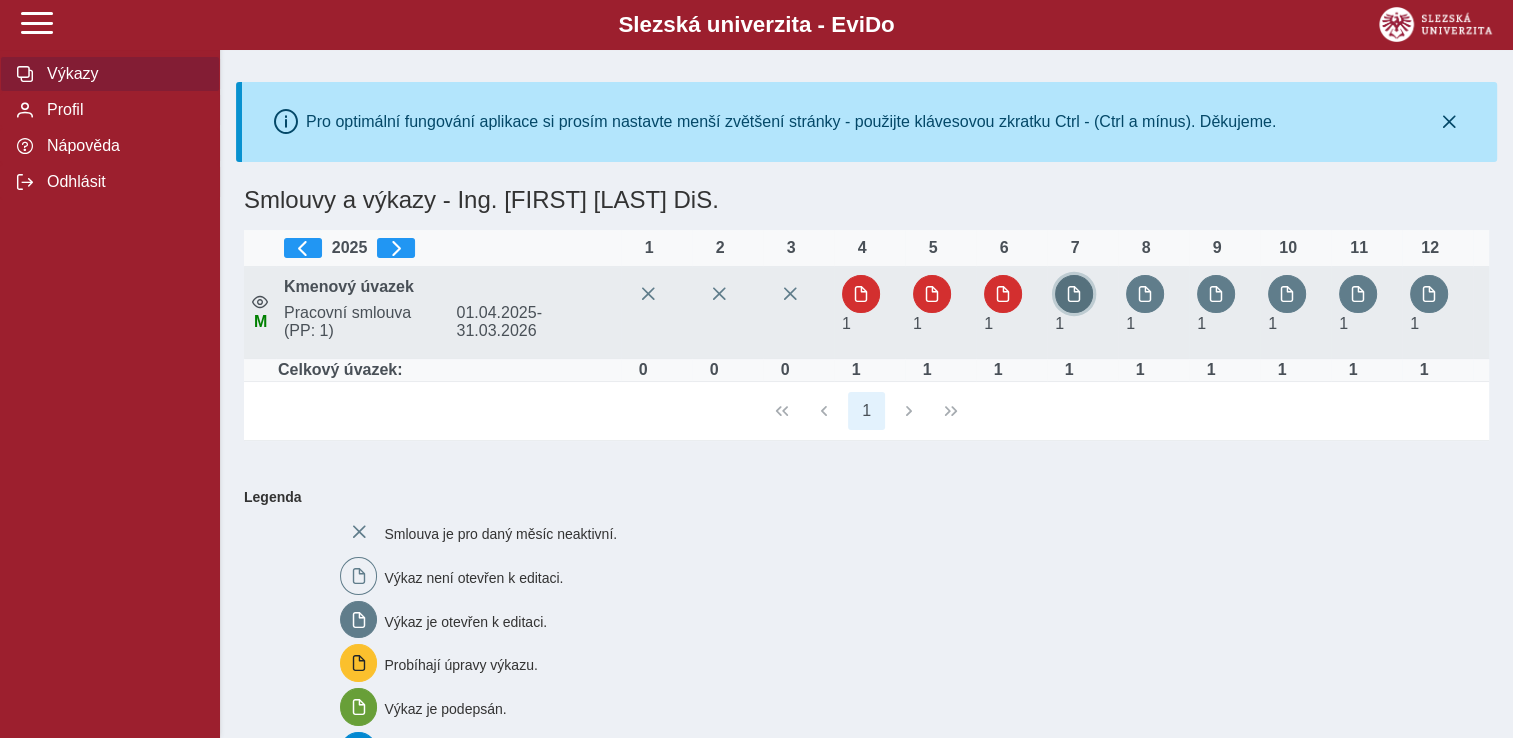 click at bounding box center (1074, 294) 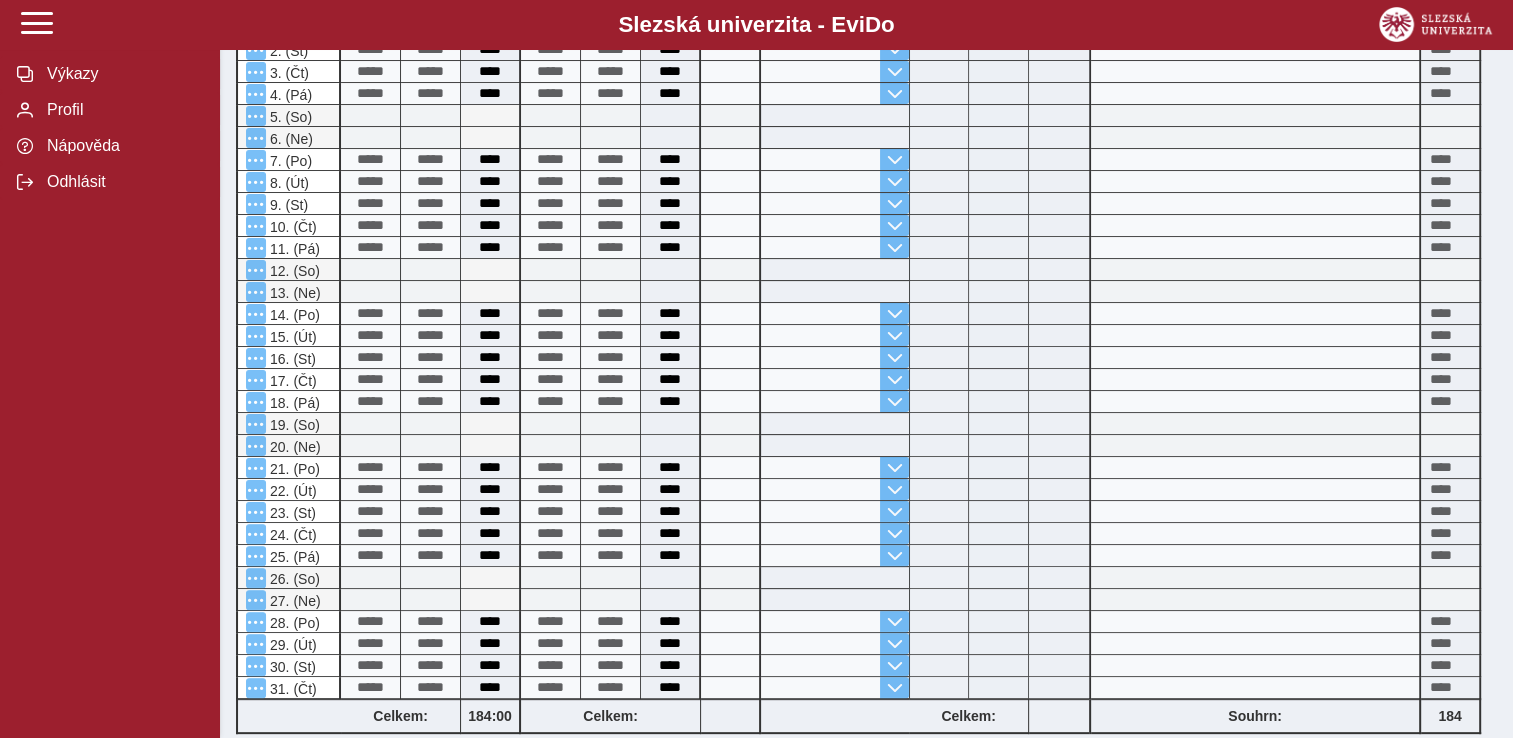 scroll, scrollTop: 0, scrollLeft: 0, axis: both 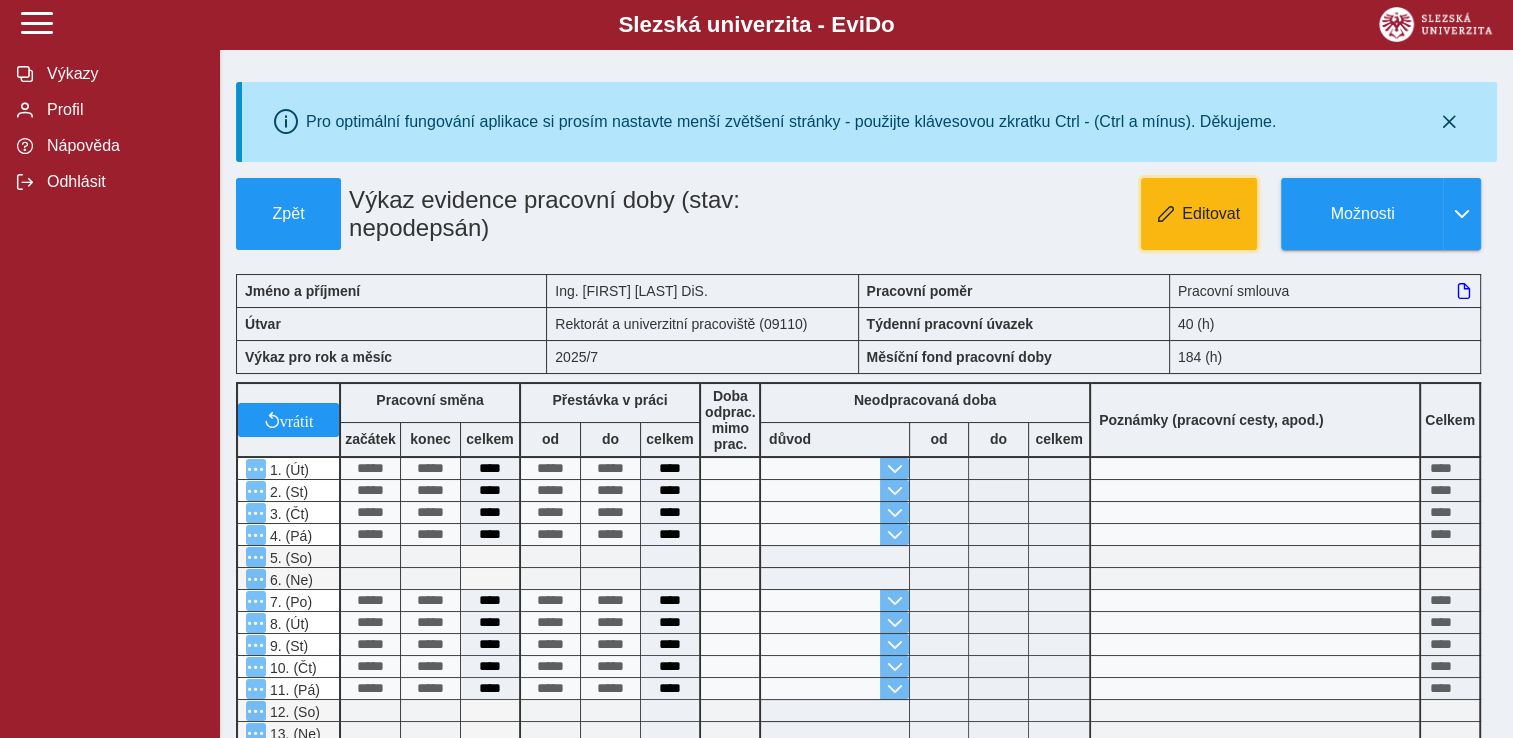 click on "Editovat" at bounding box center [1211, 214] 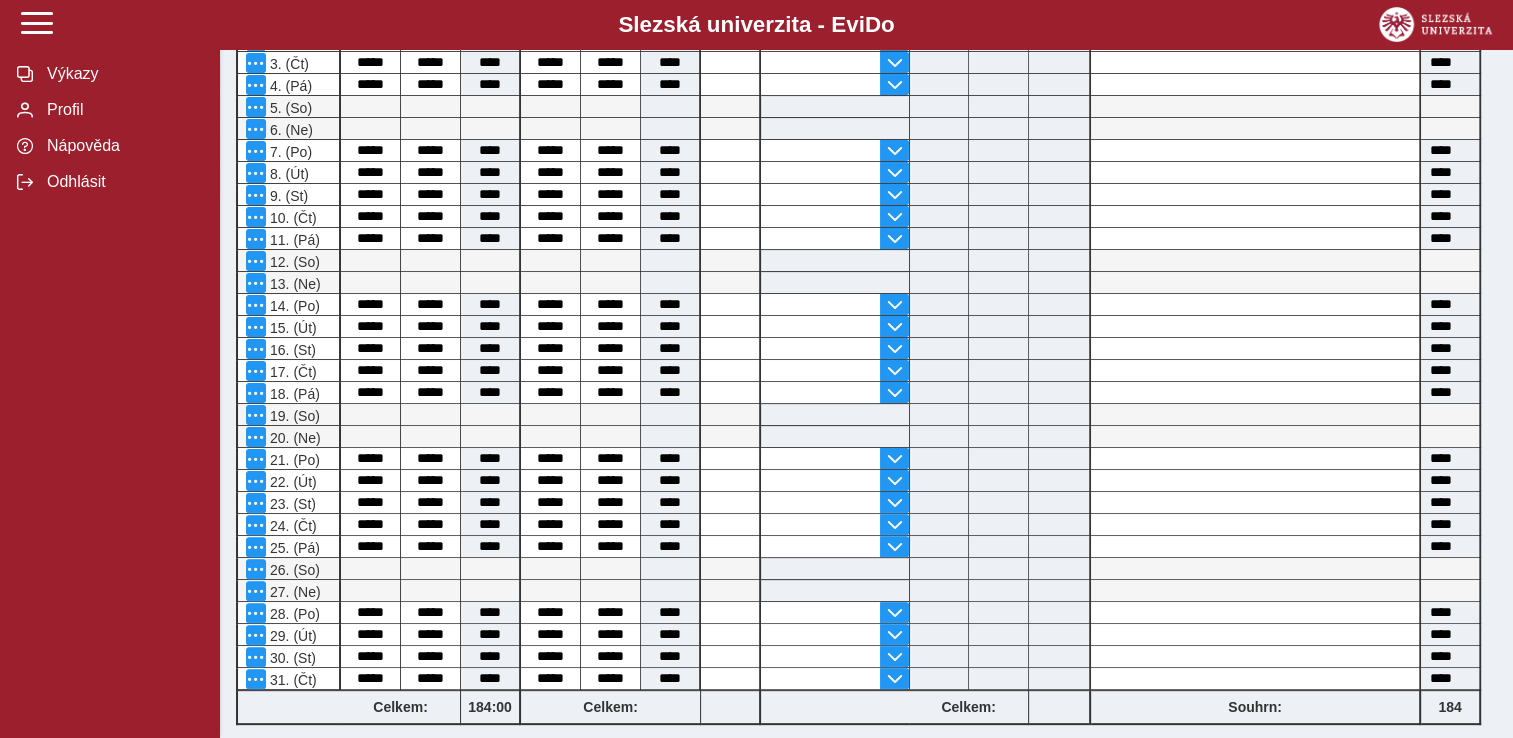 scroll, scrollTop: 500, scrollLeft: 0, axis: vertical 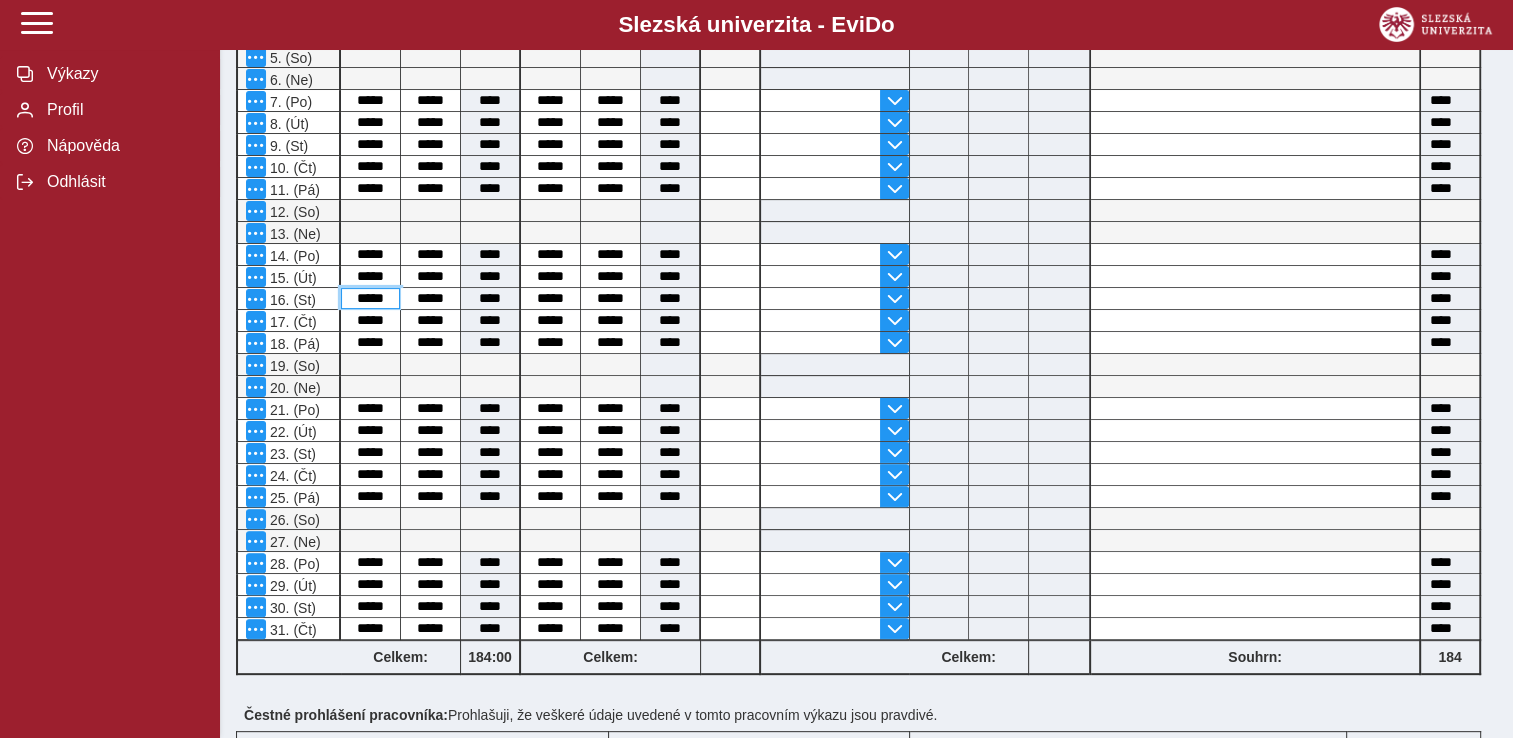 click on "*****" at bounding box center (370, 298) 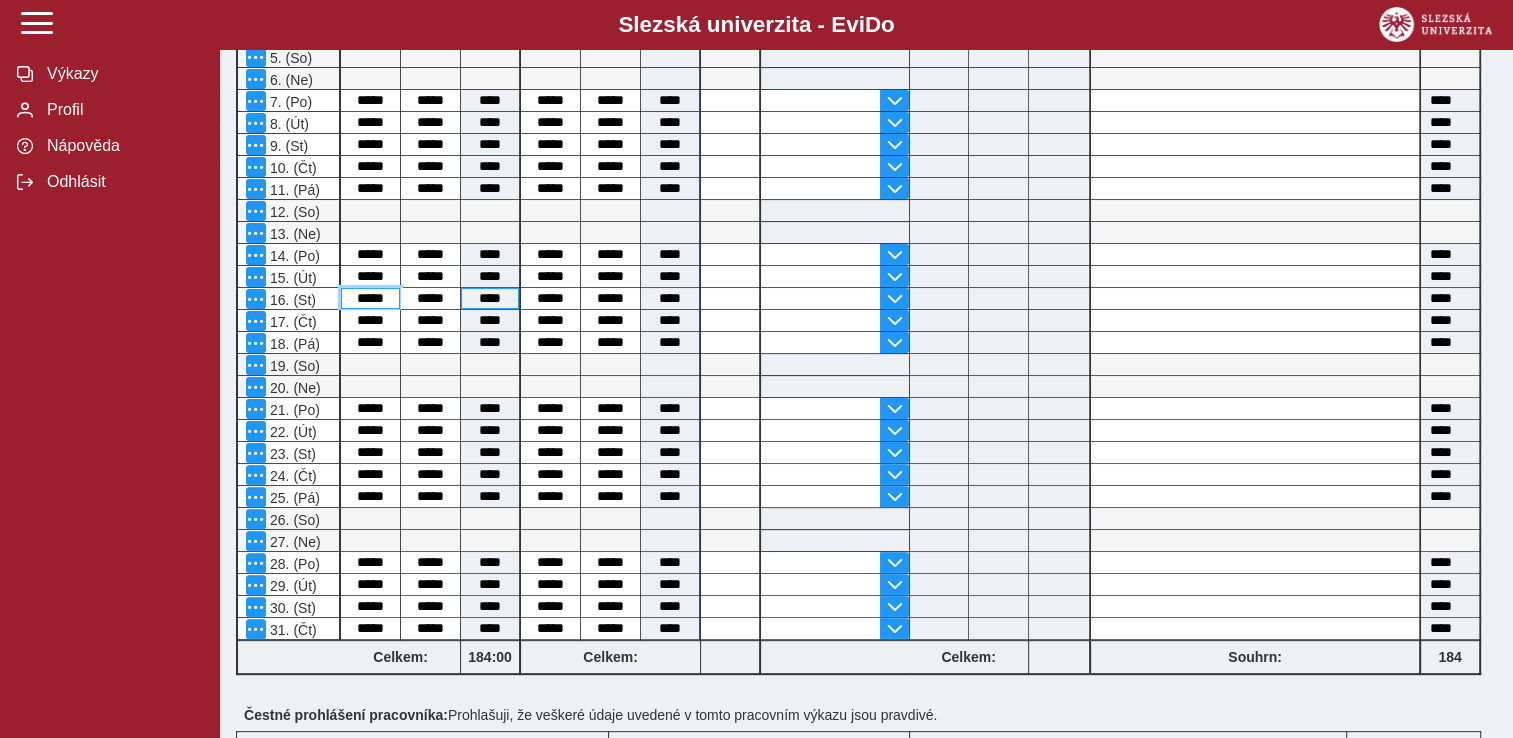 drag, startPoint x: 351, startPoint y: 294, endPoint x: 477, endPoint y: 295, distance: 126.00397 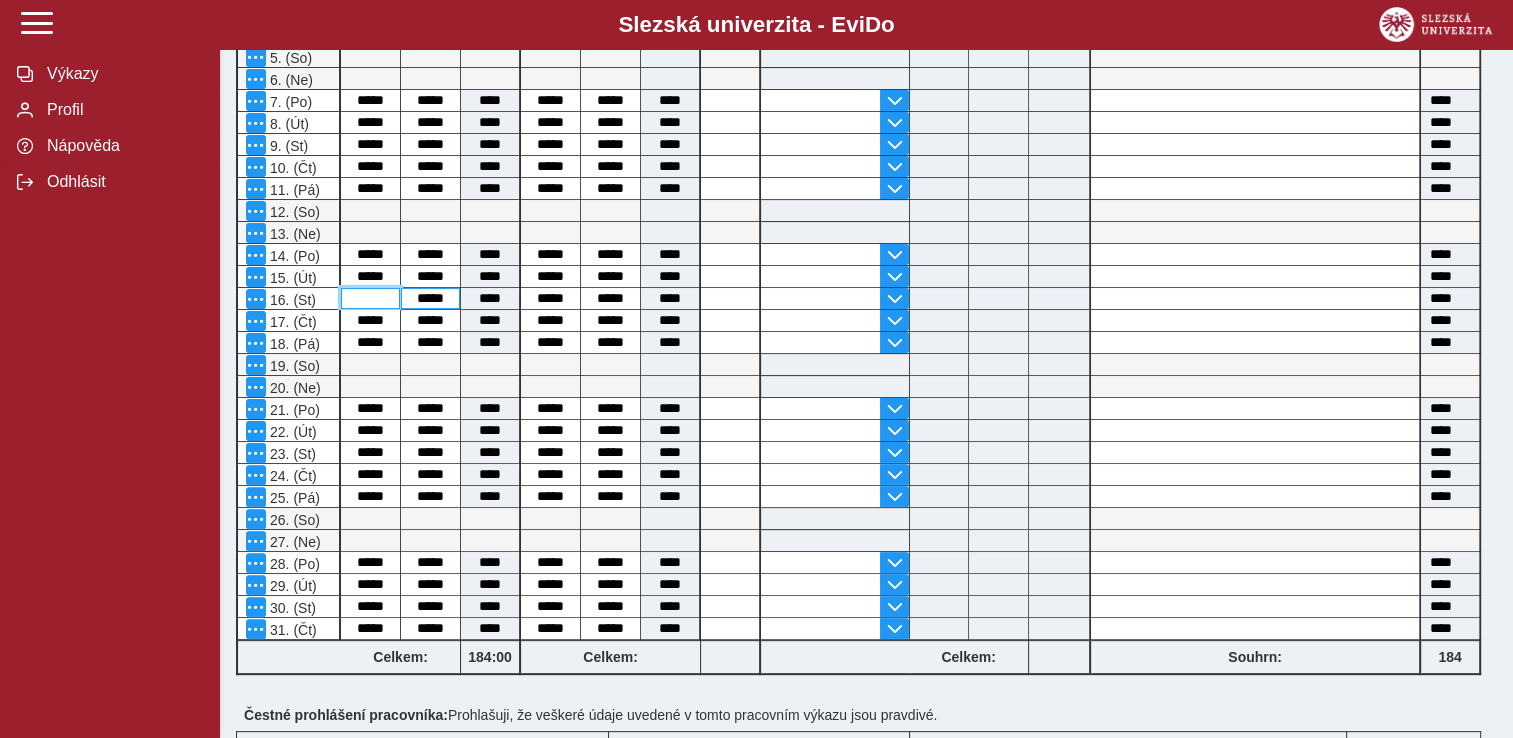 type 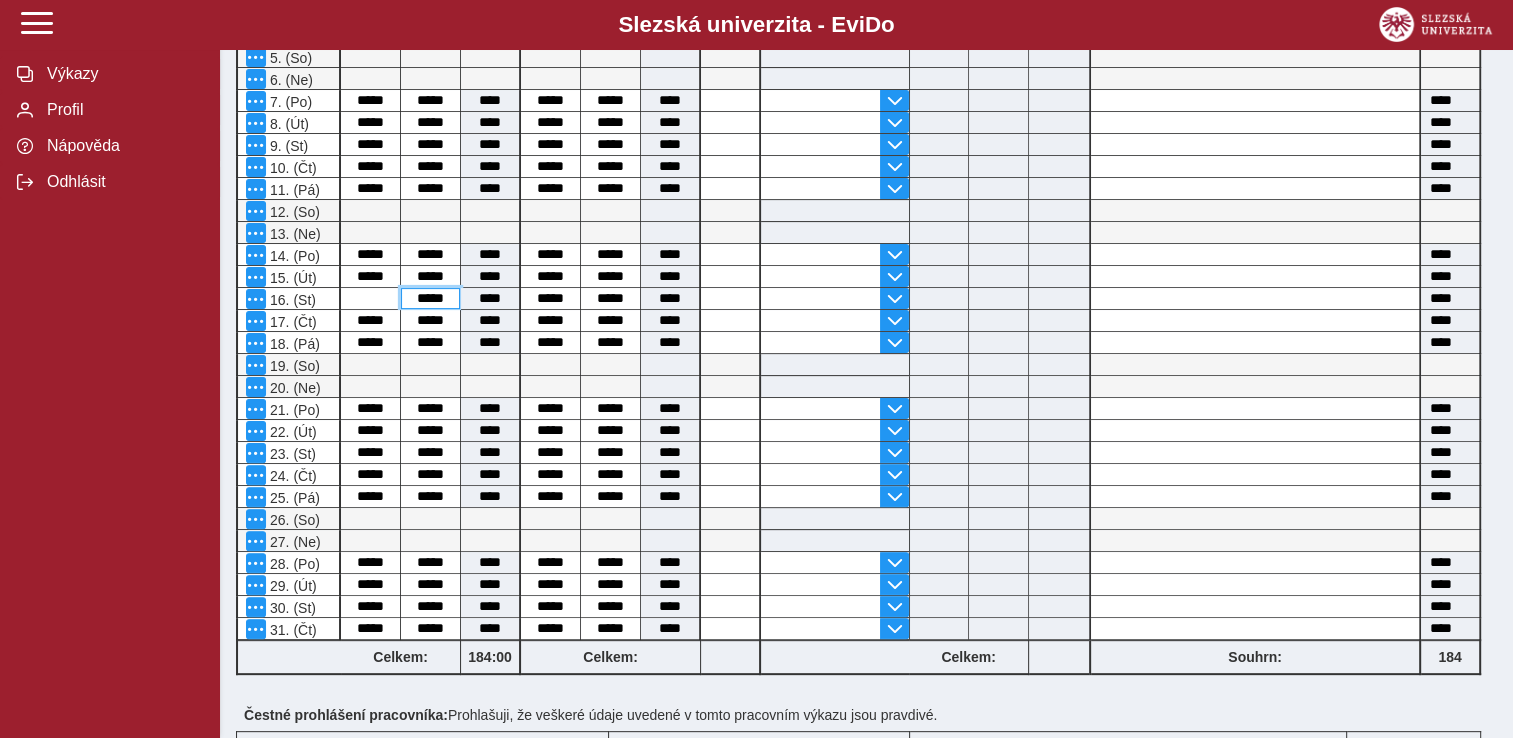 type 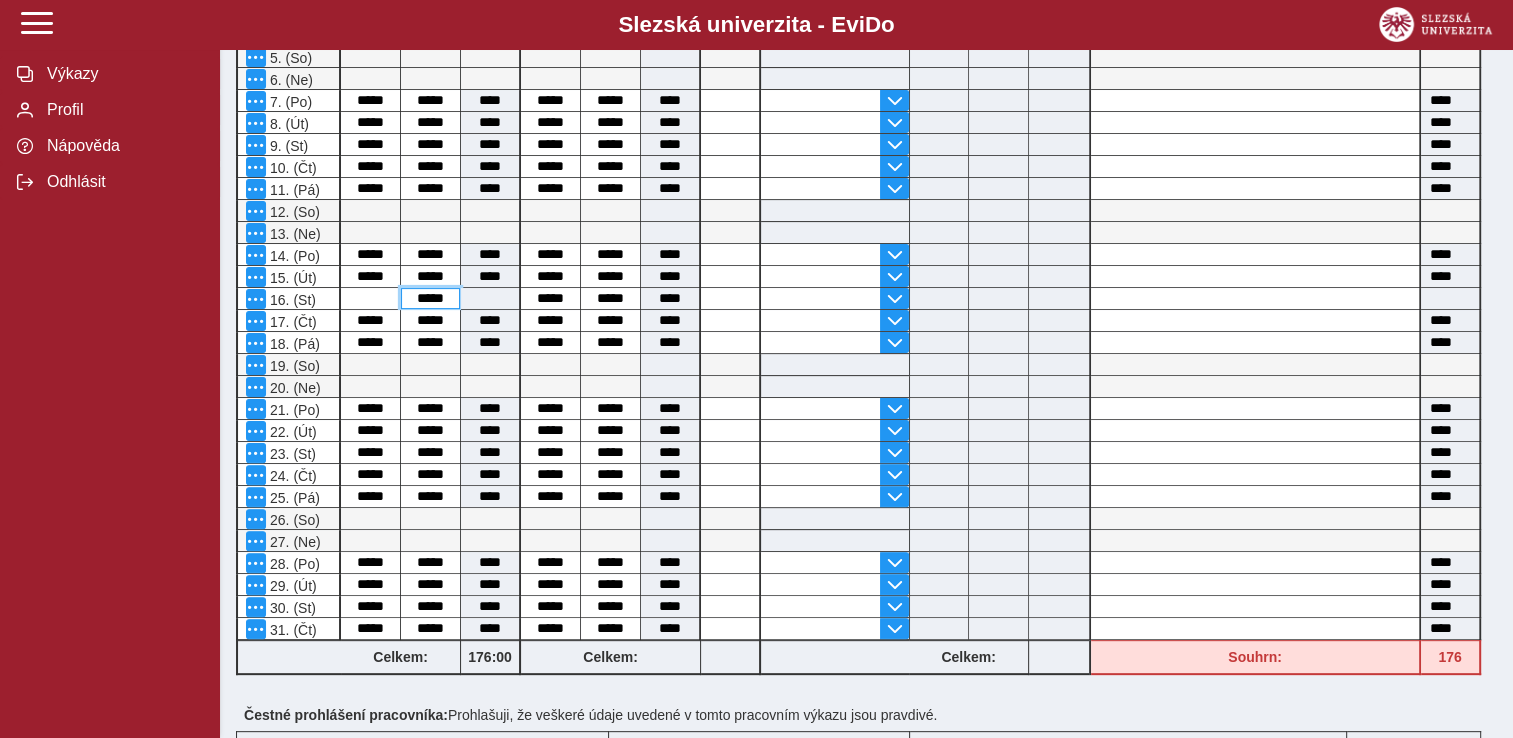 drag, startPoint x: 410, startPoint y: 298, endPoint x: 447, endPoint y: 298, distance: 37 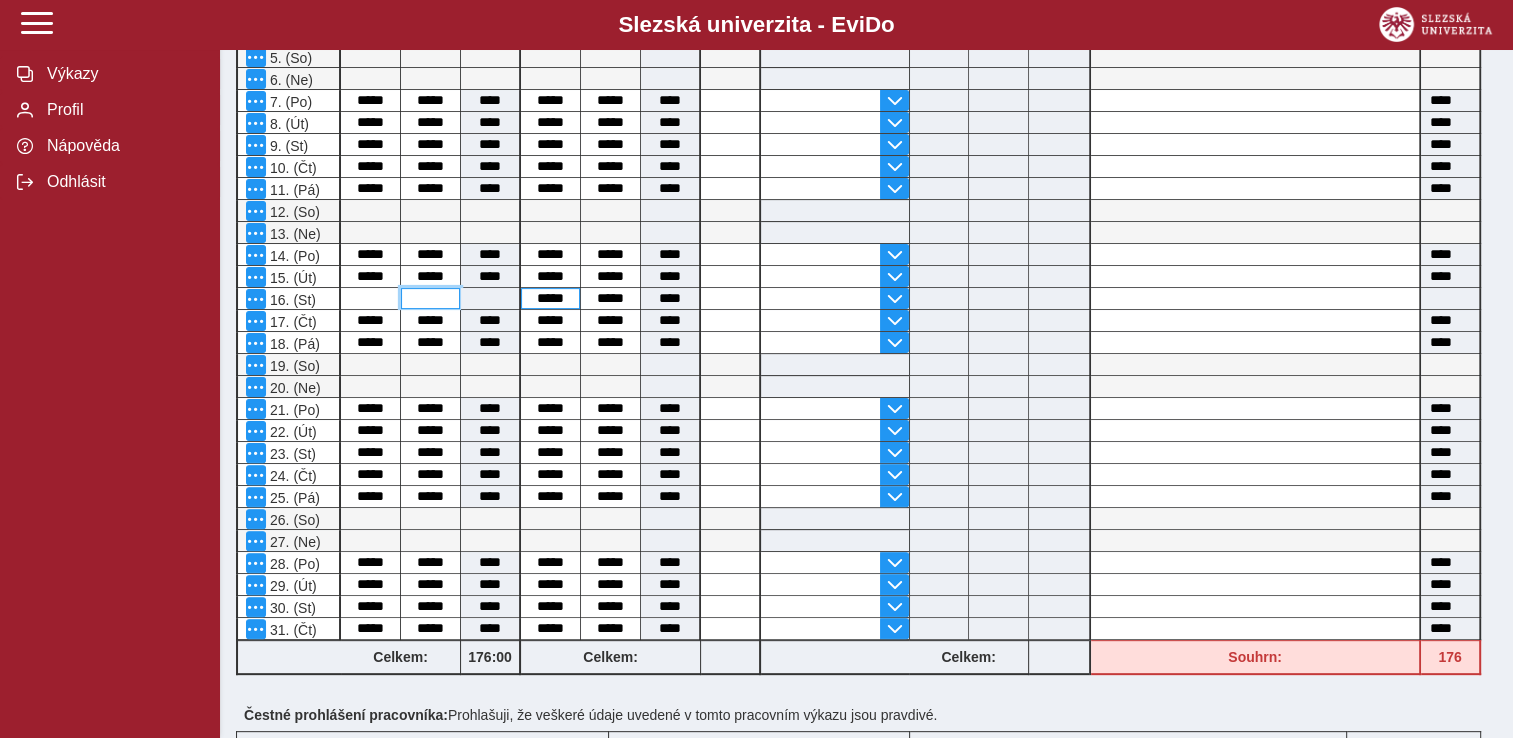 type 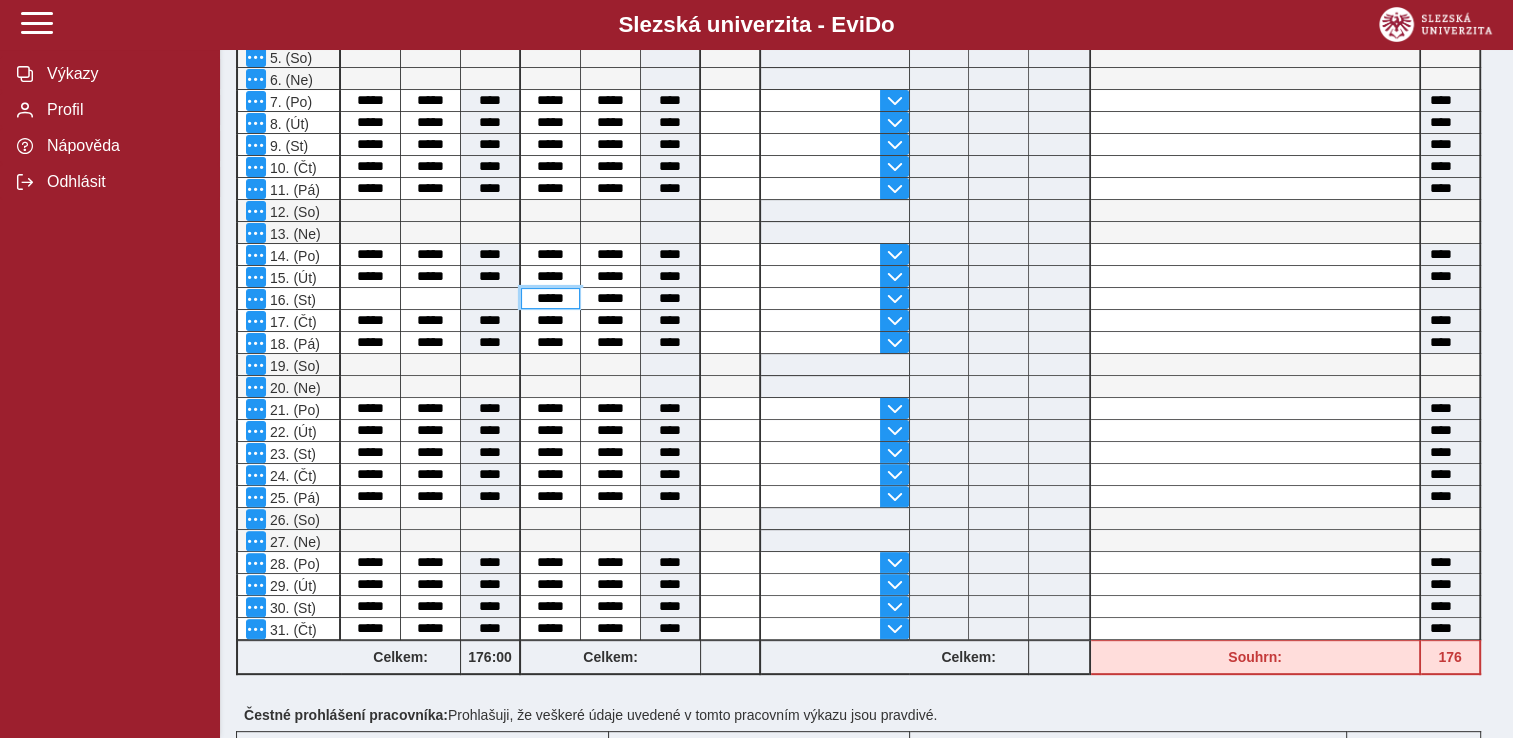 drag, startPoint x: 530, startPoint y: 300, endPoint x: 567, endPoint y: 296, distance: 37.215588 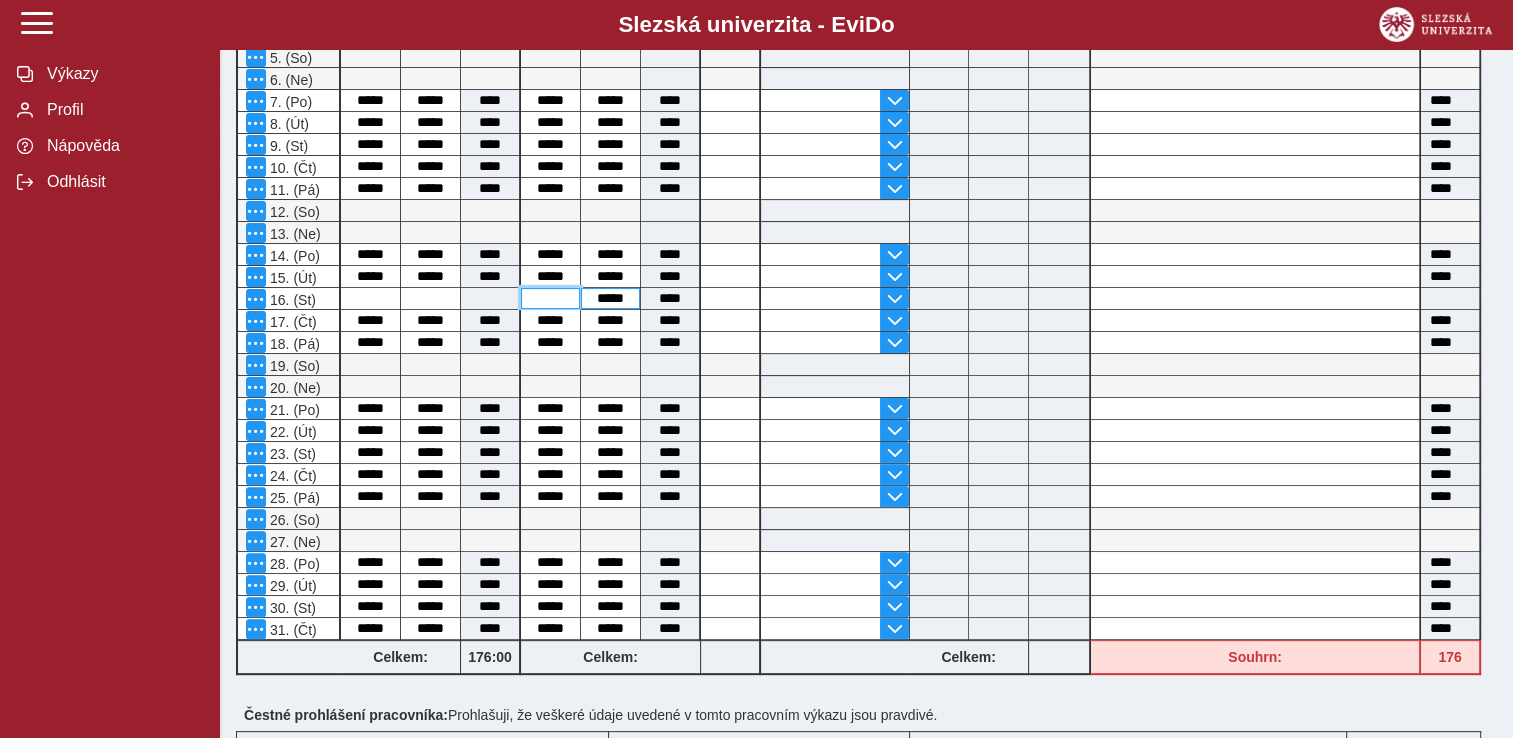 type 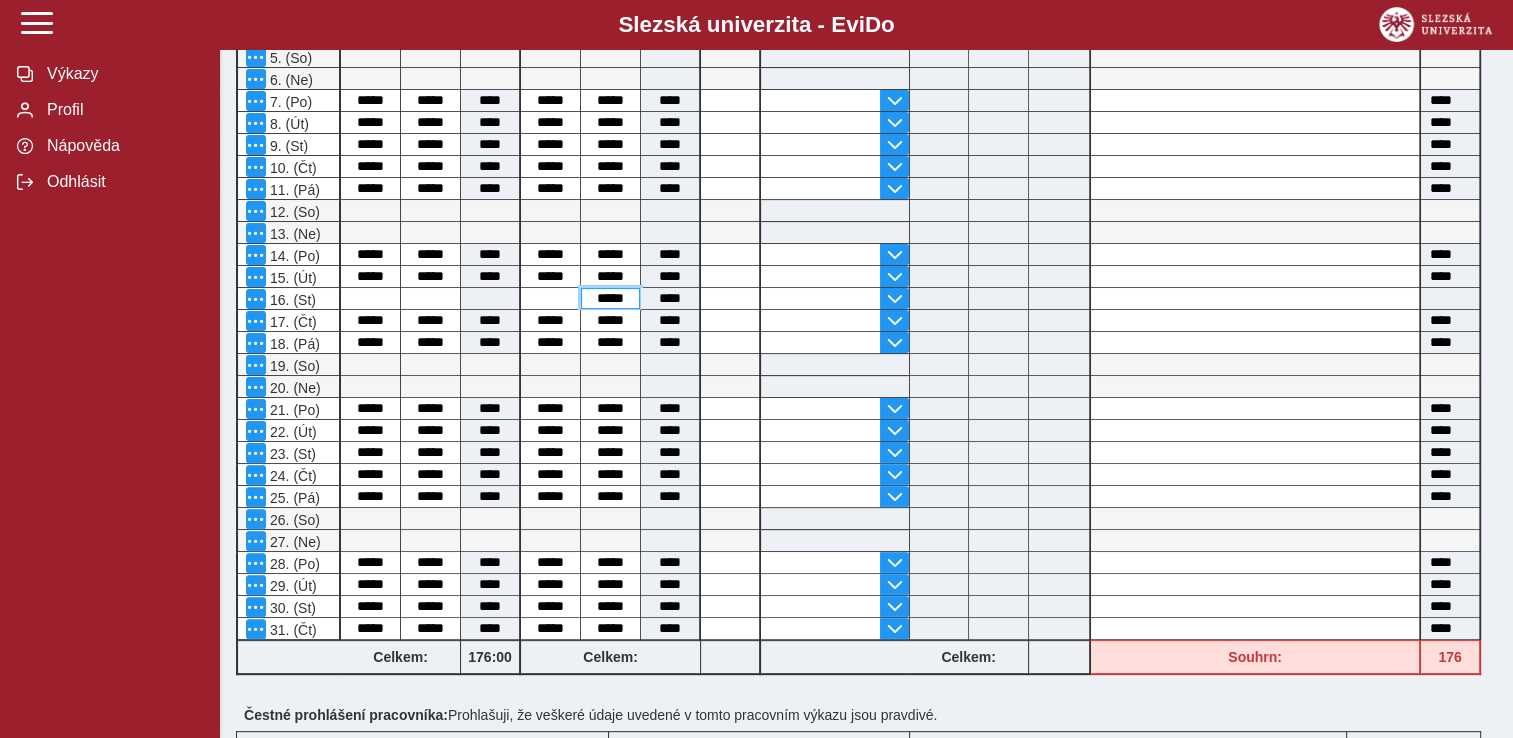 type 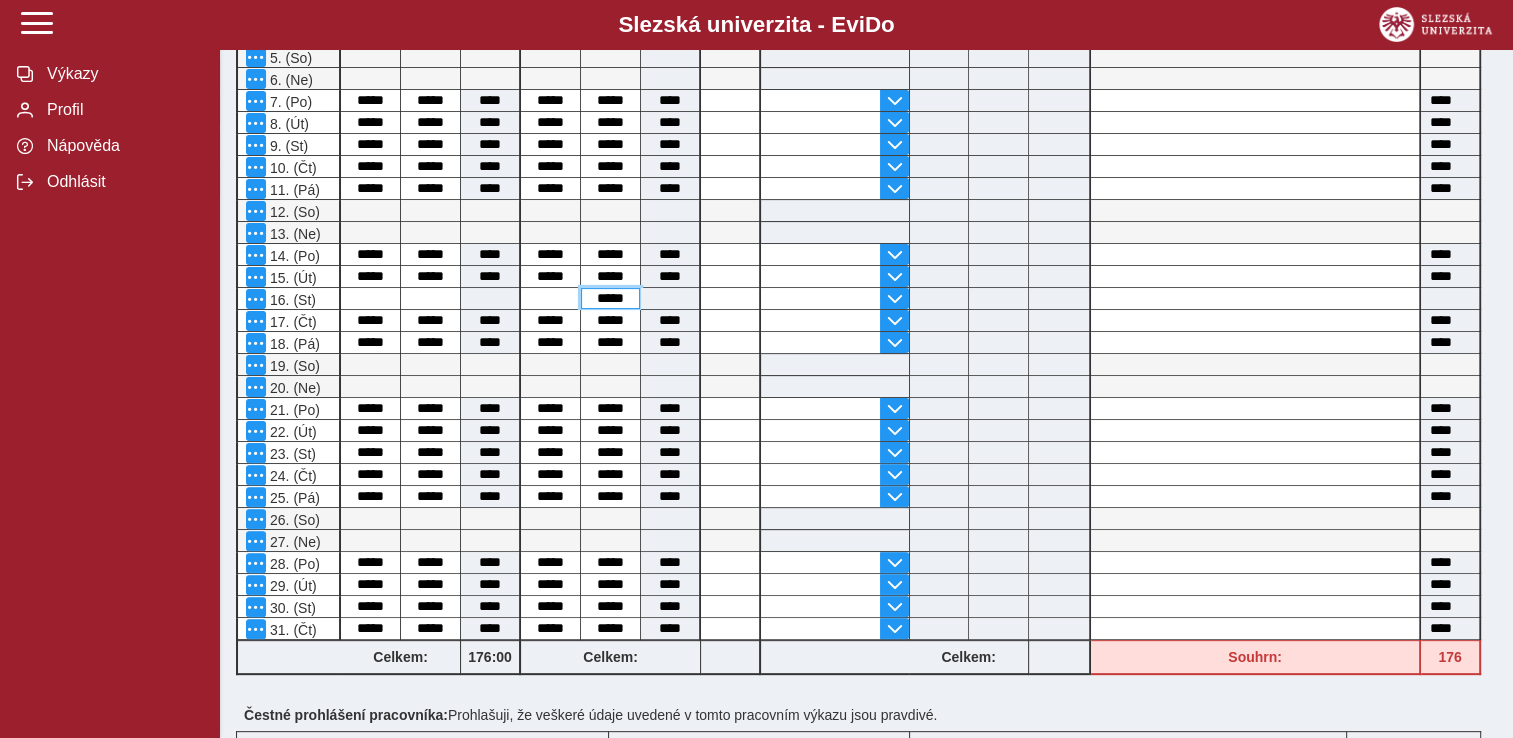 drag, startPoint x: 584, startPoint y: 299, endPoint x: 632, endPoint y: 301, distance: 48.04165 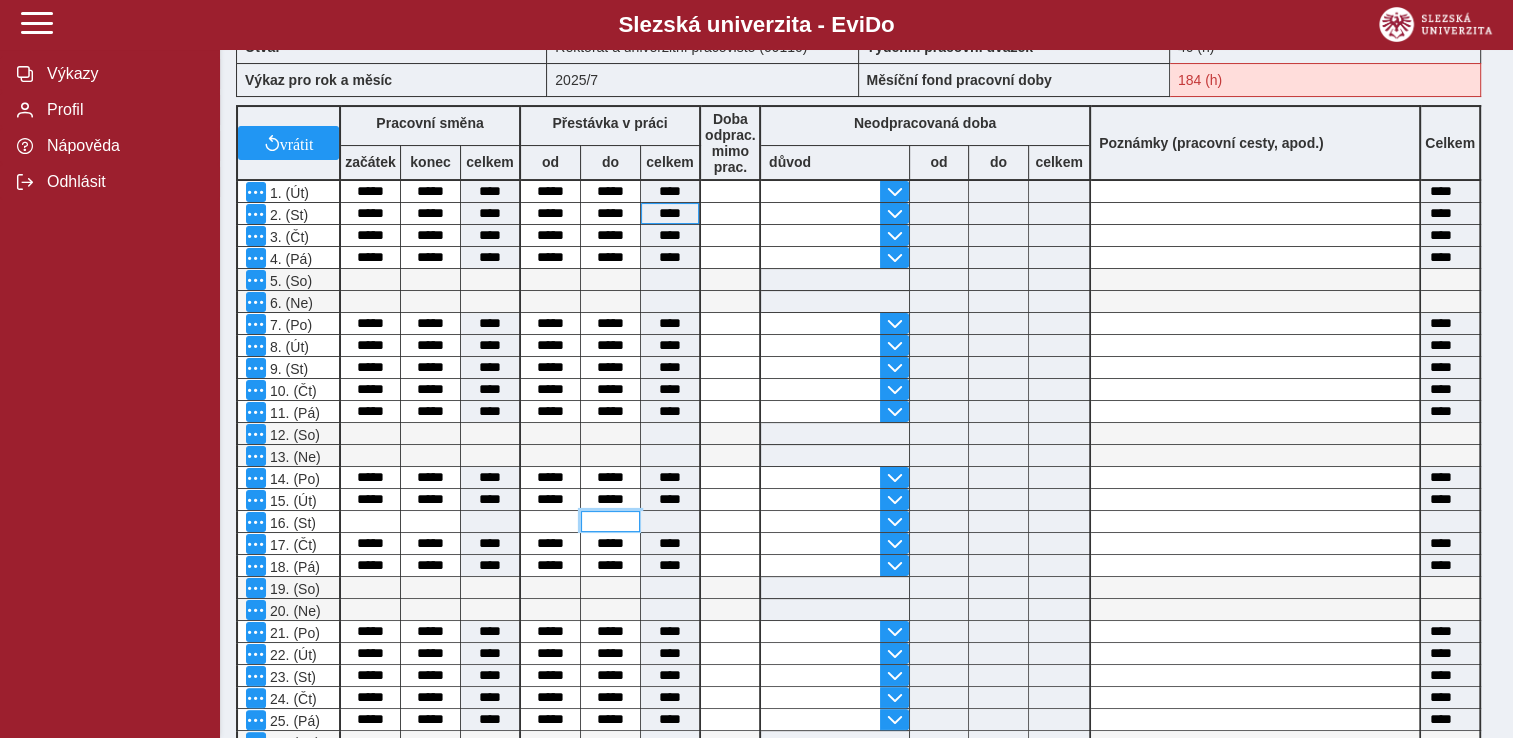 scroll, scrollTop: 400, scrollLeft: 0, axis: vertical 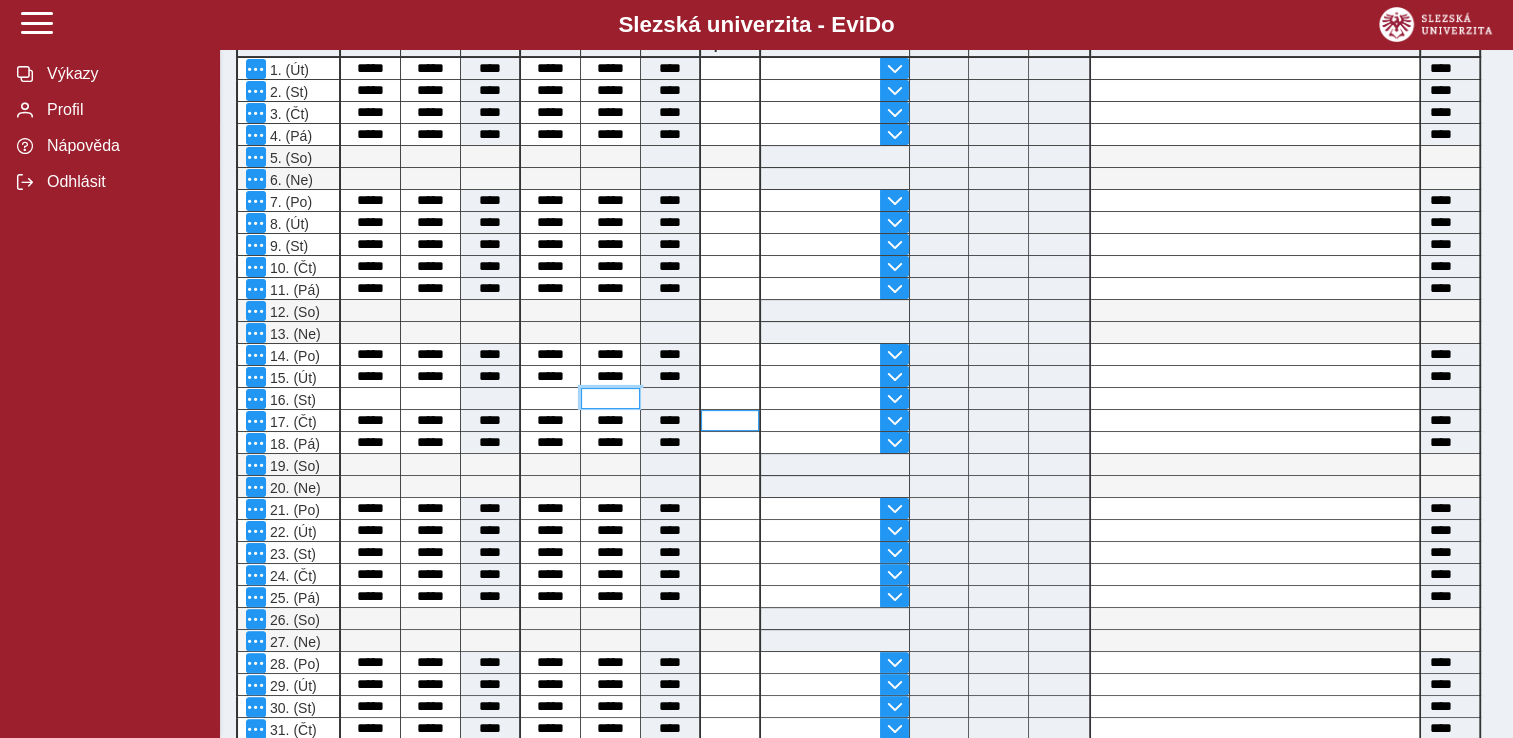 type 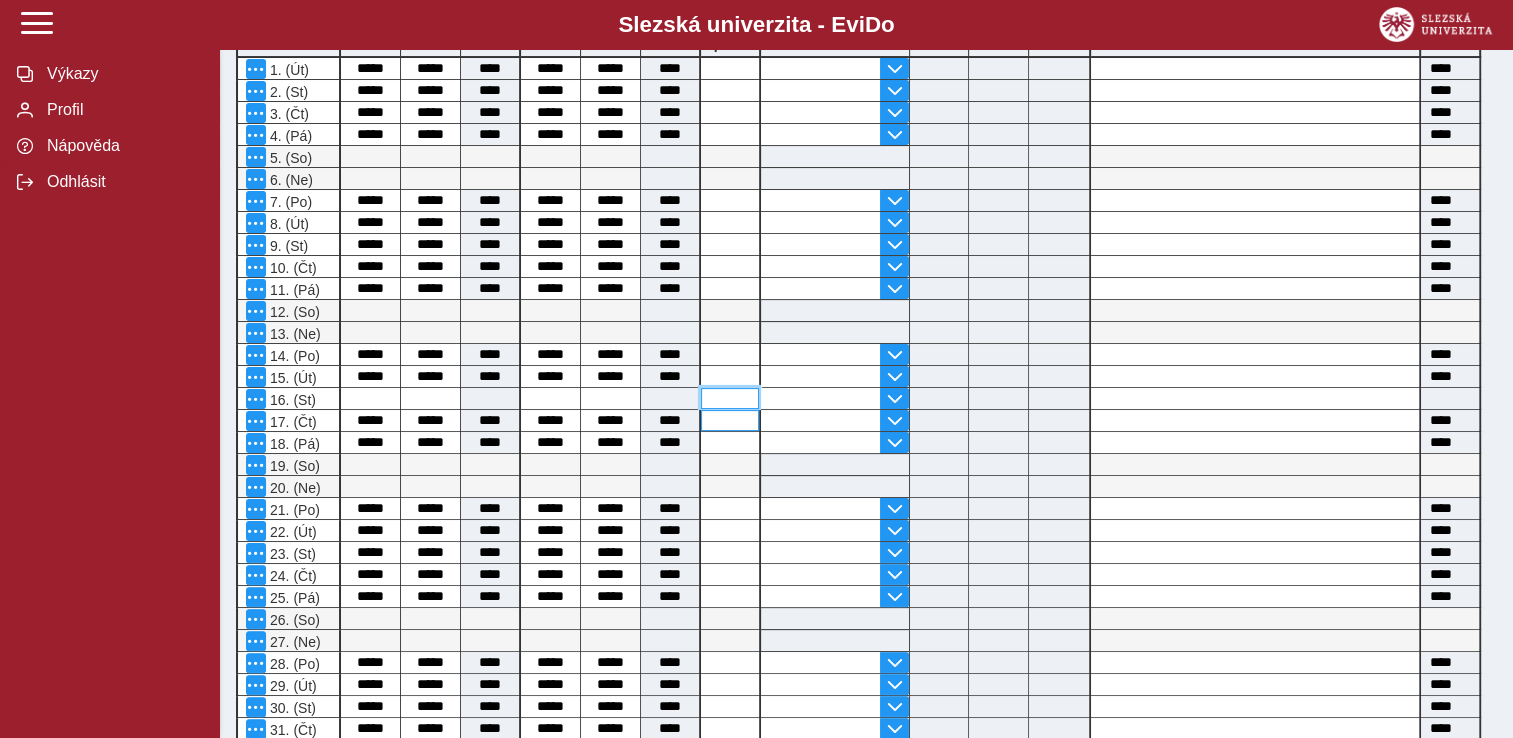 click at bounding box center (730, 398) 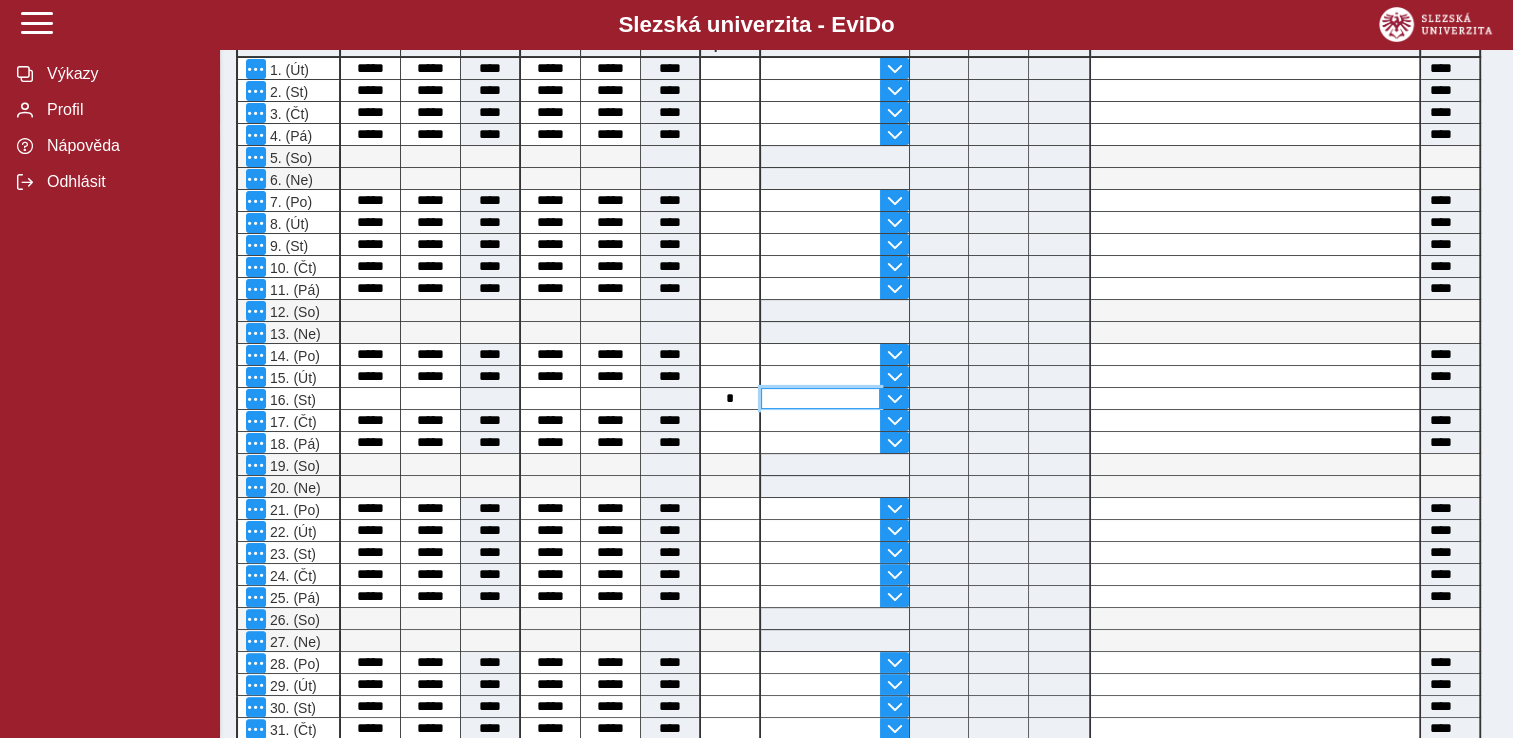 click at bounding box center [820, 398] 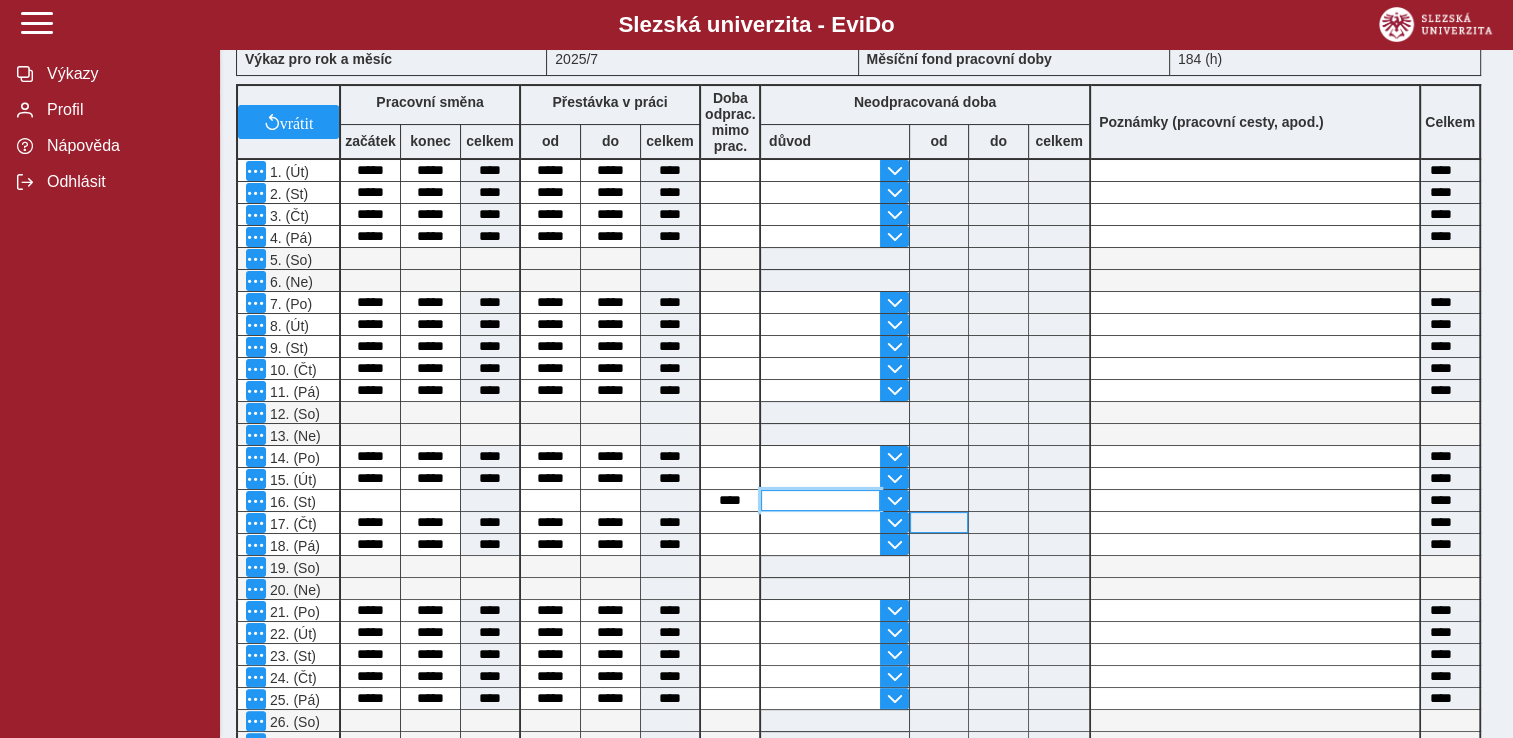 scroll, scrollTop: 300, scrollLeft: 0, axis: vertical 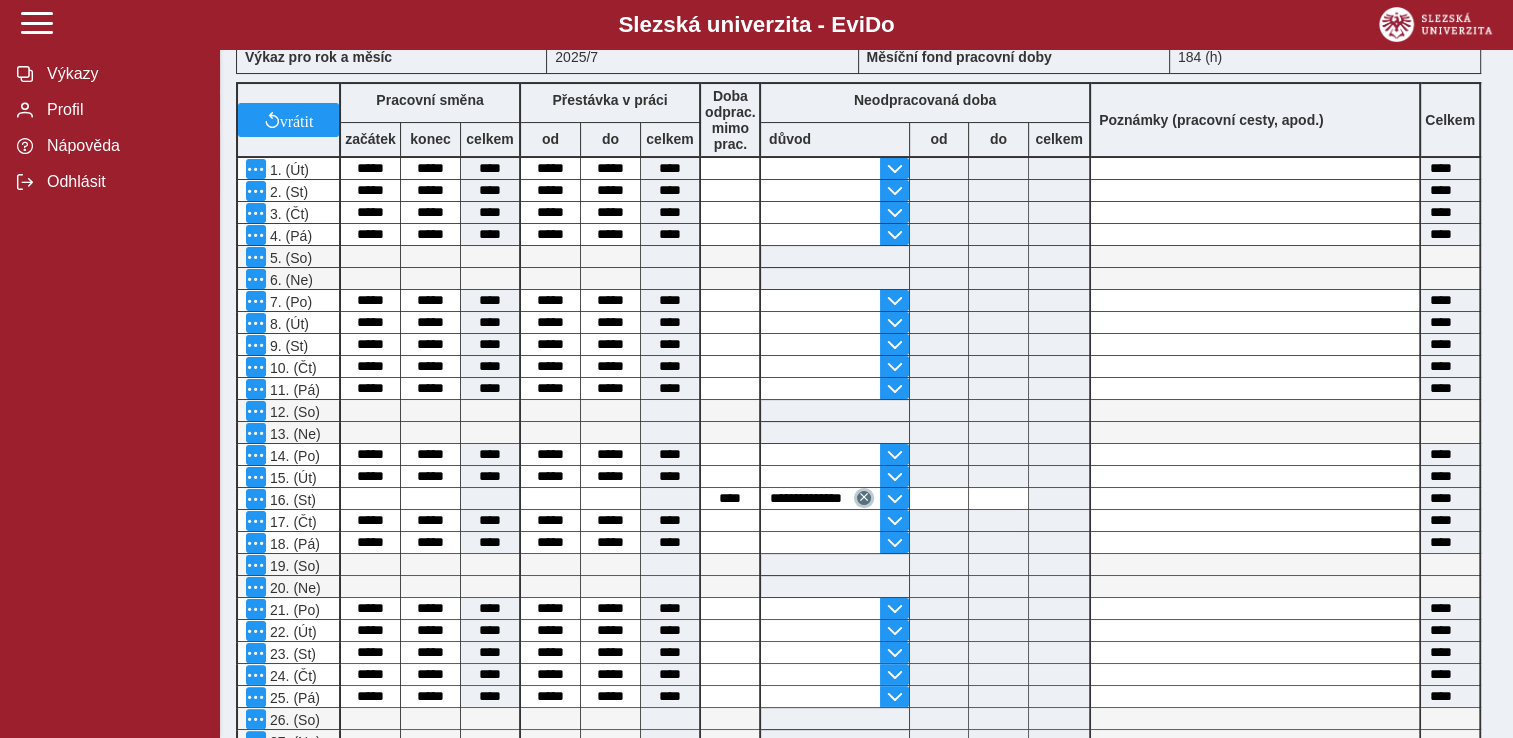 type on "**********" 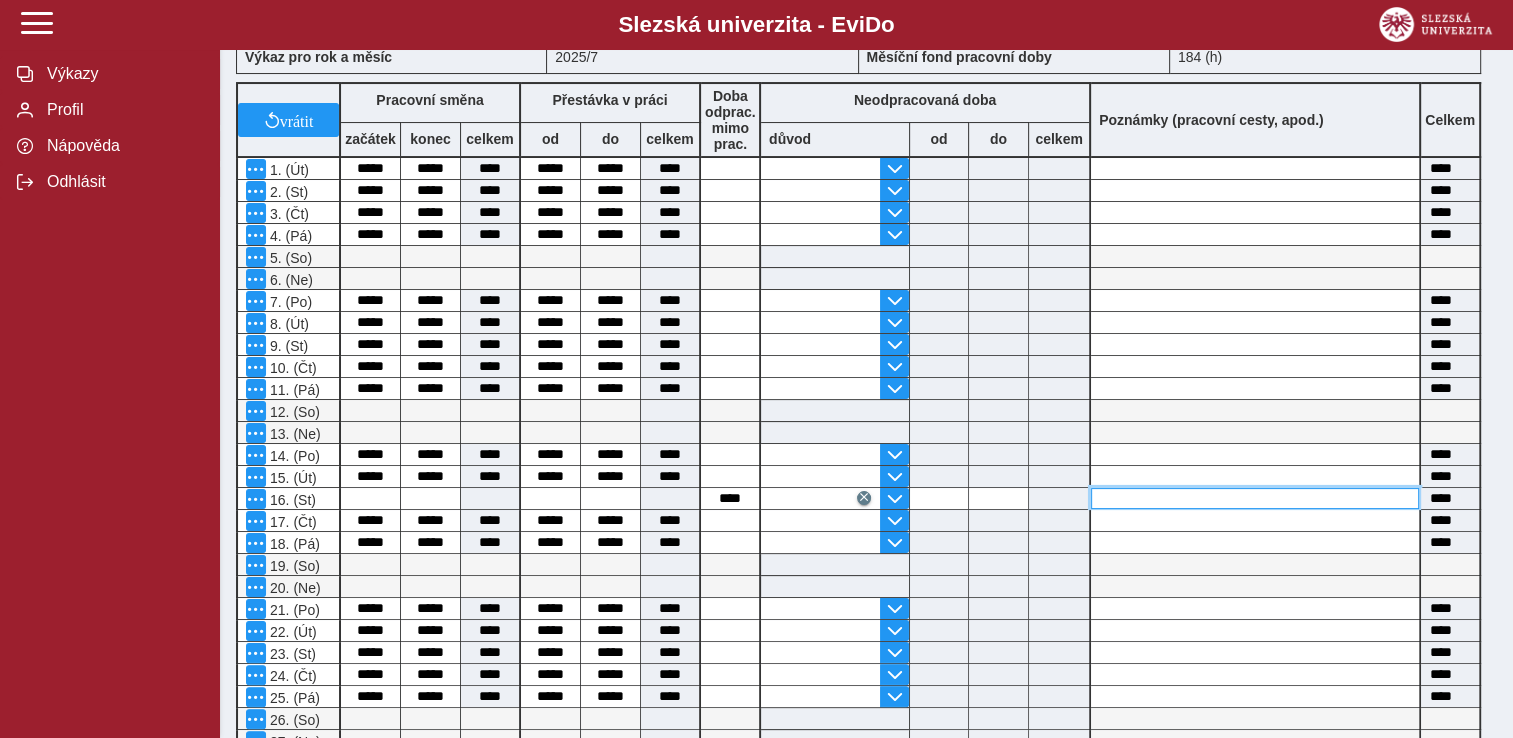 click at bounding box center [1255, 498] 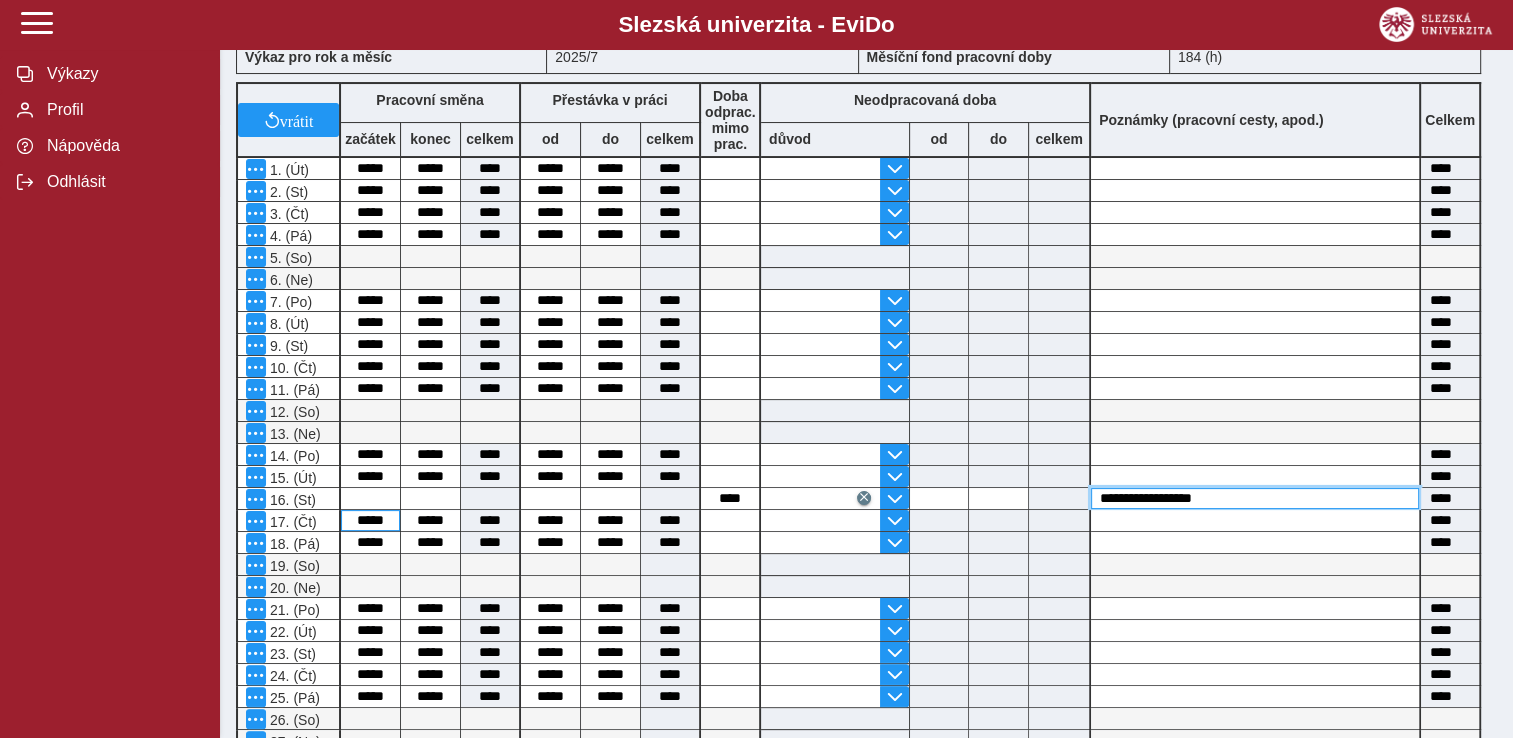 type on "**********" 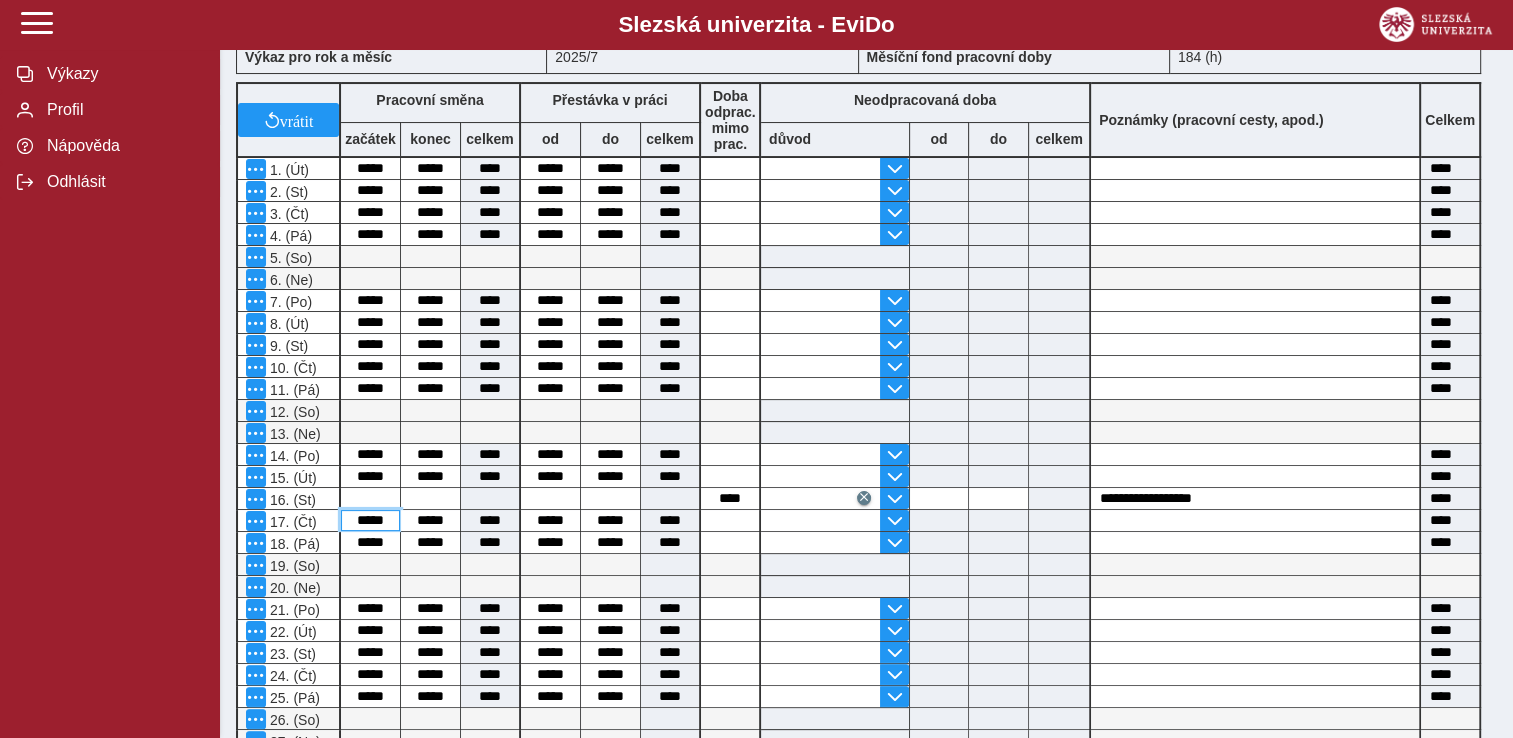 click on "*****" at bounding box center (370, 520) 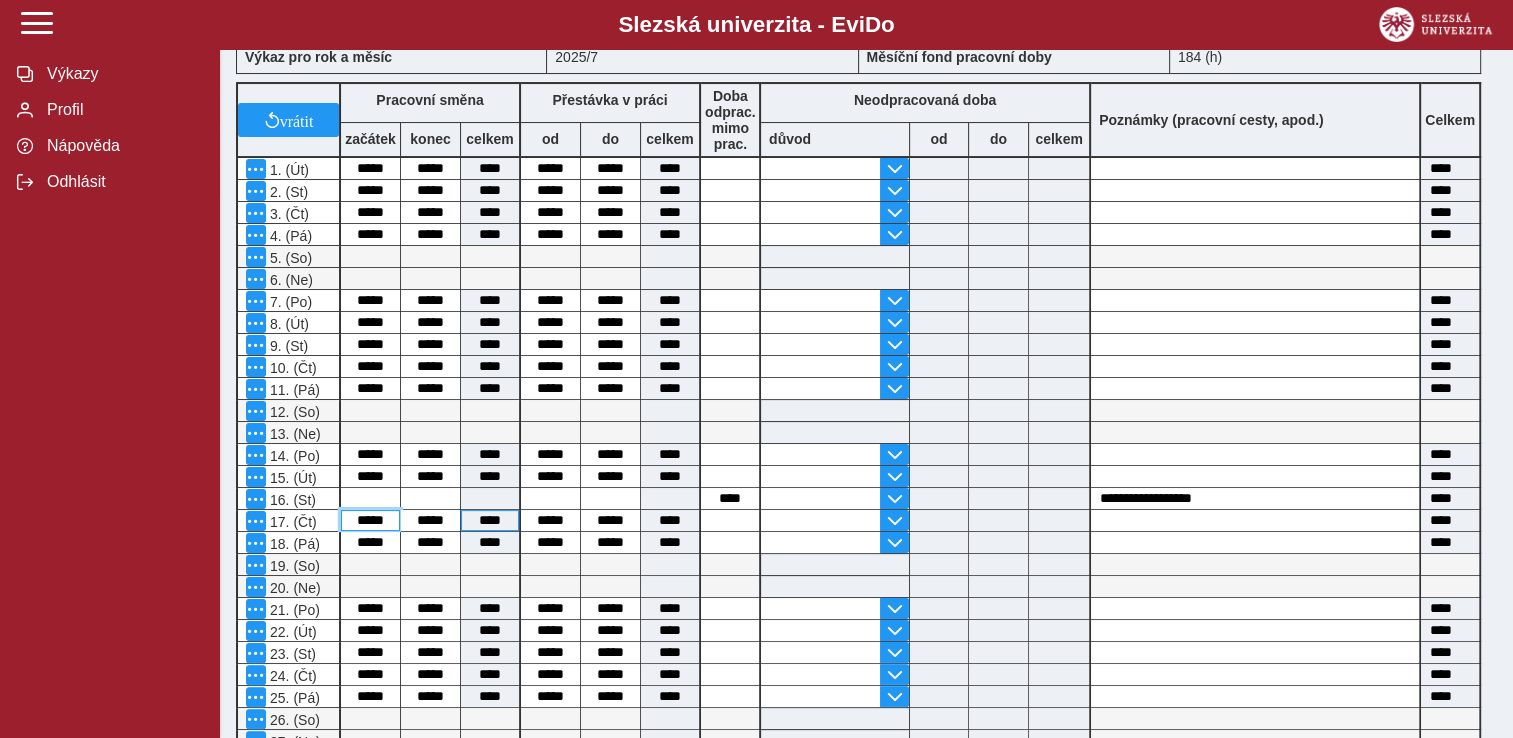 drag, startPoint x: 348, startPoint y: 518, endPoint x: 482, endPoint y: 523, distance: 134.09325 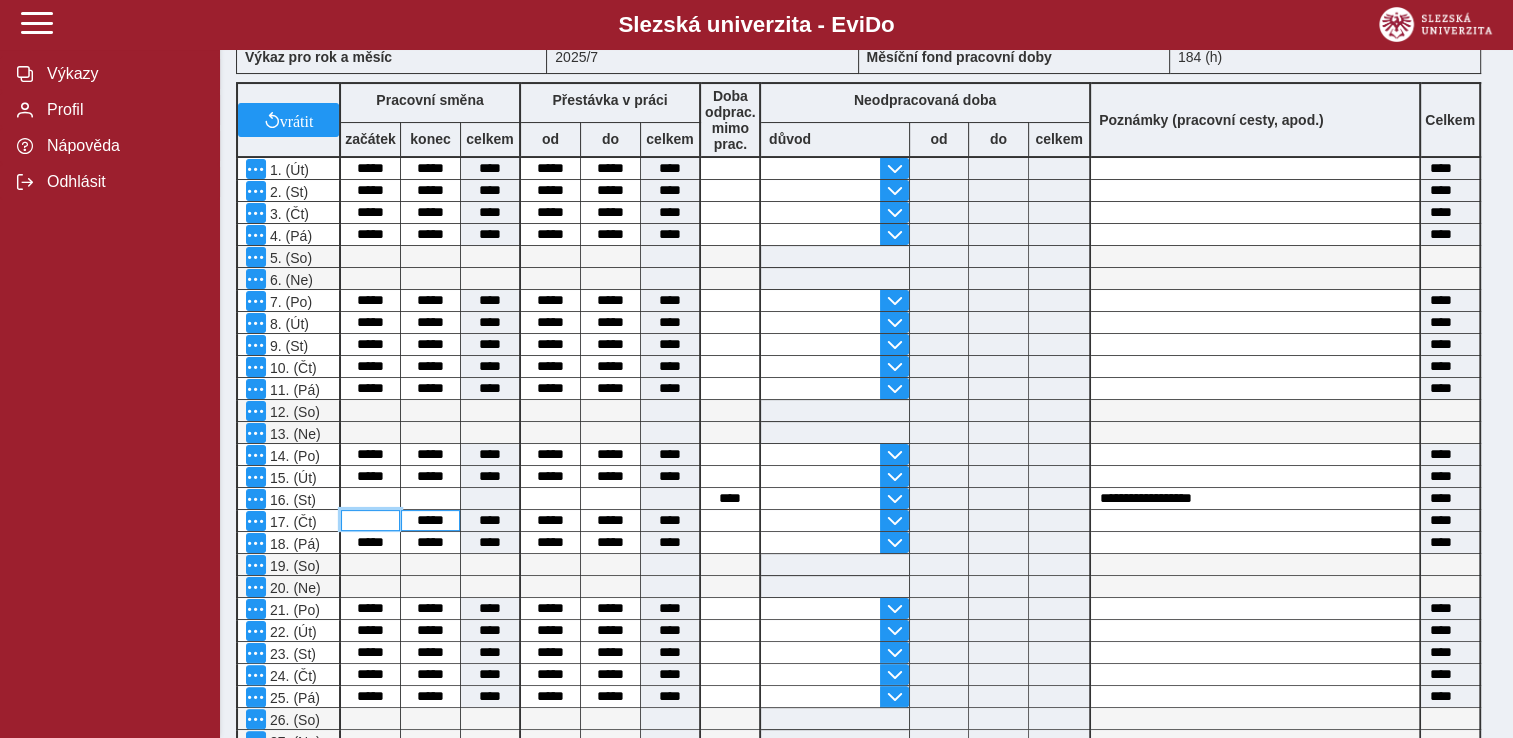 type 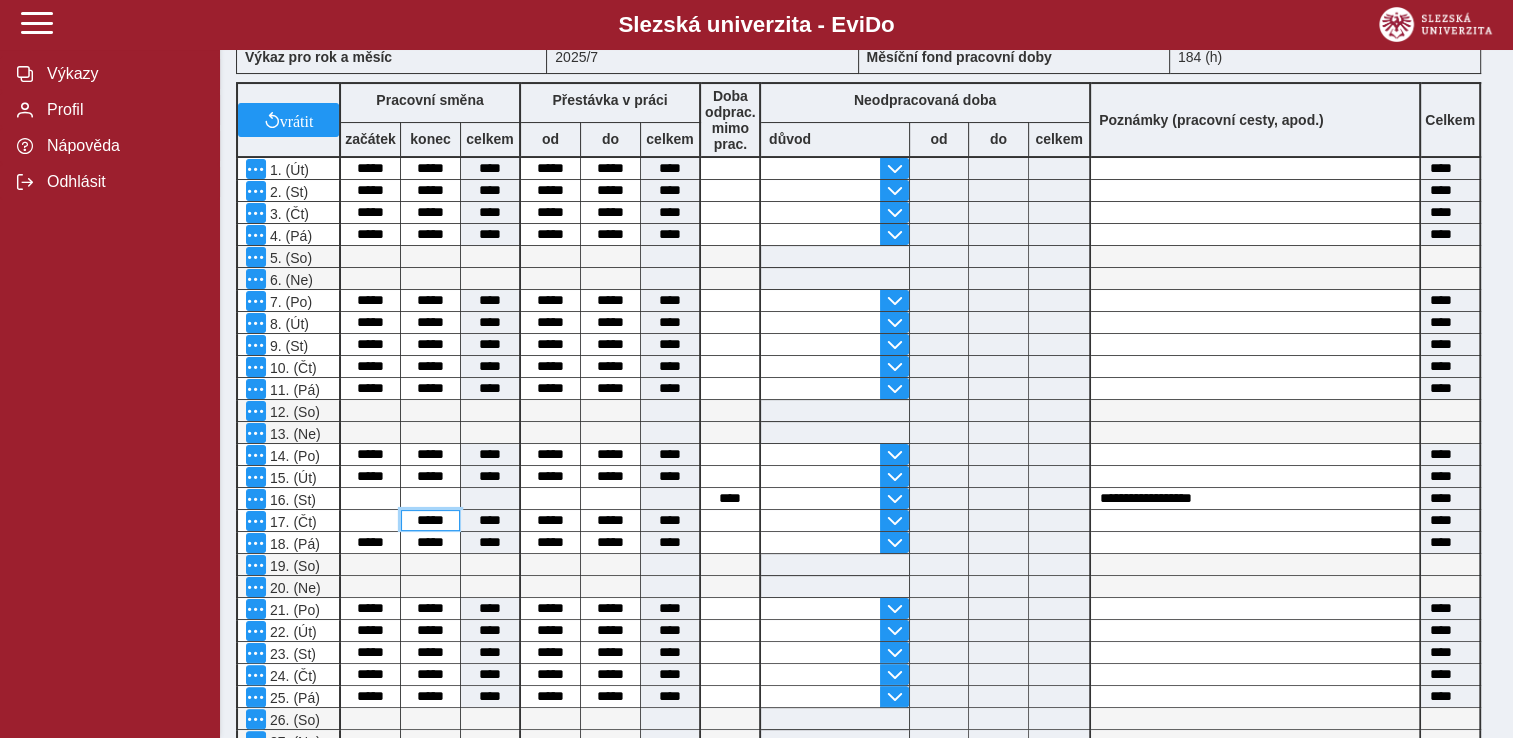 type 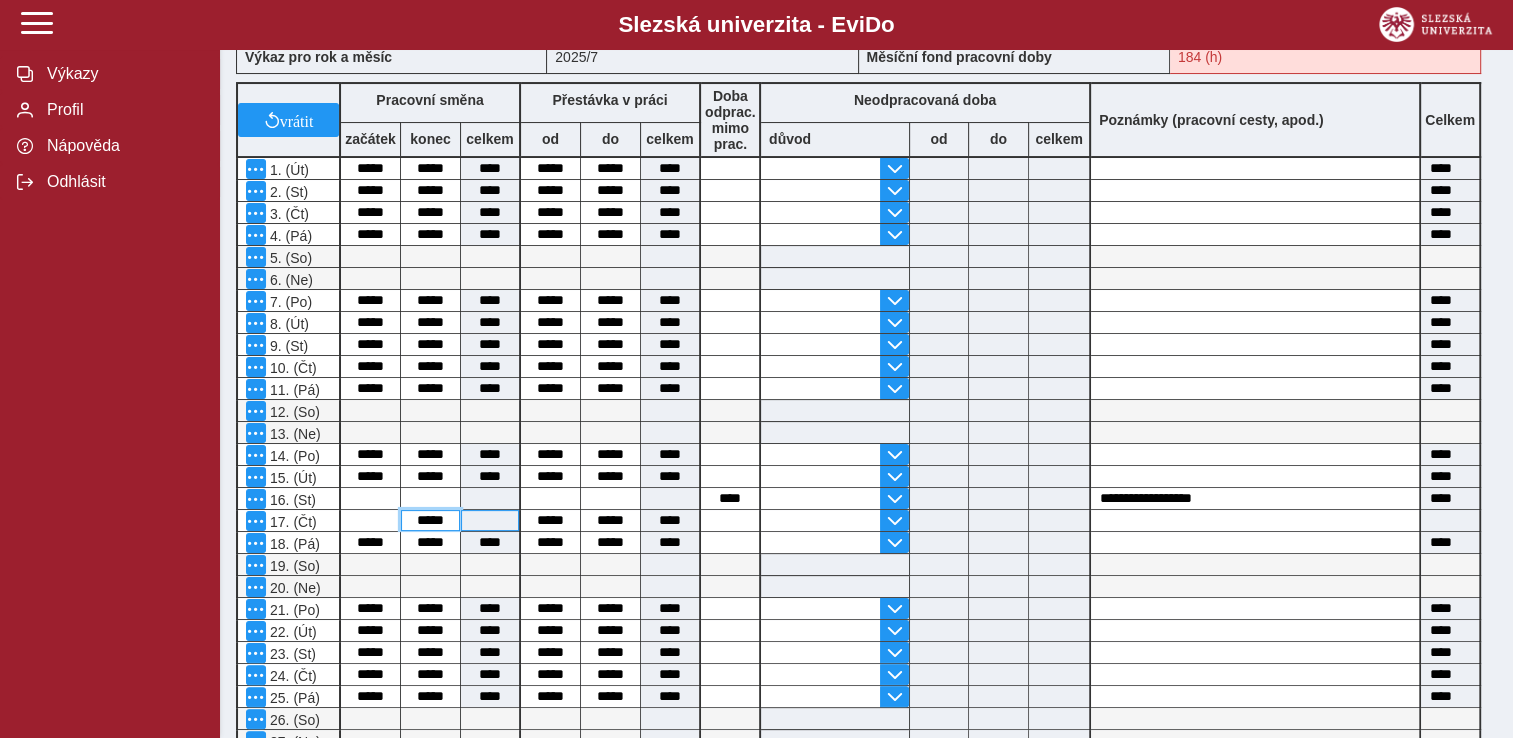 drag, startPoint x: 416, startPoint y: 517, endPoint x: 468, endPoint y: 516, distance: 52.009613 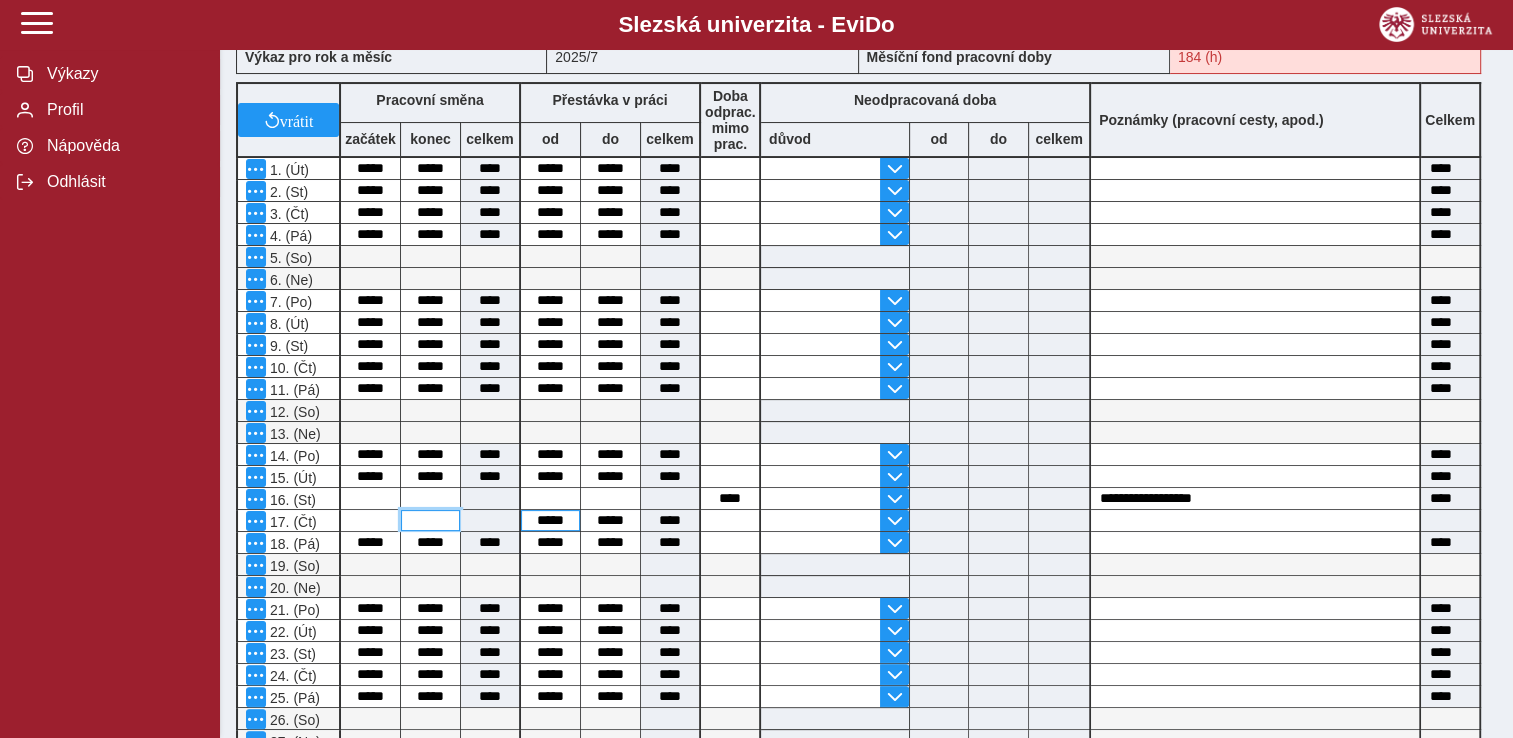 type 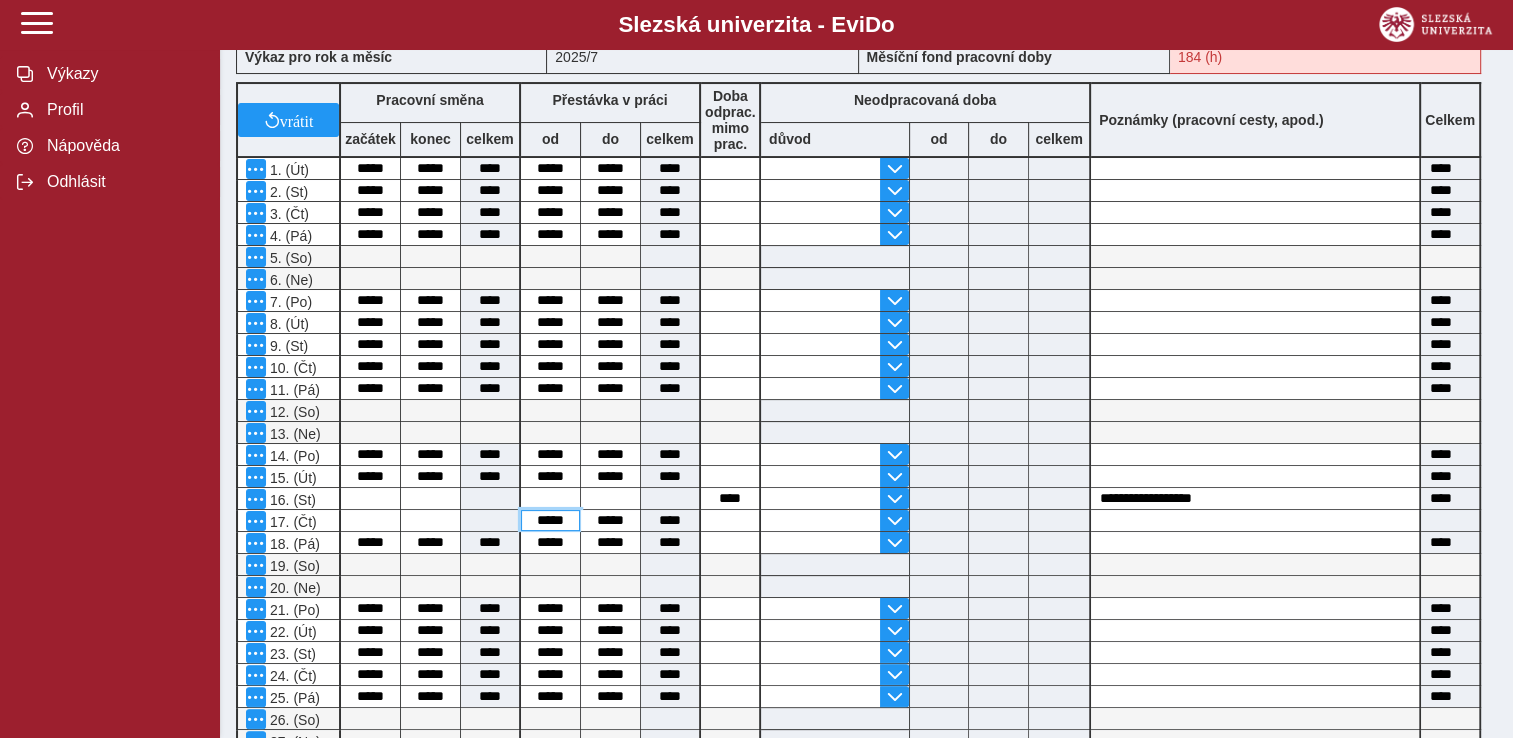 drag, startPoint x: 529, startPoint y: 513, endPoint x: 549, endPoint y: 516, distance: 20.22375 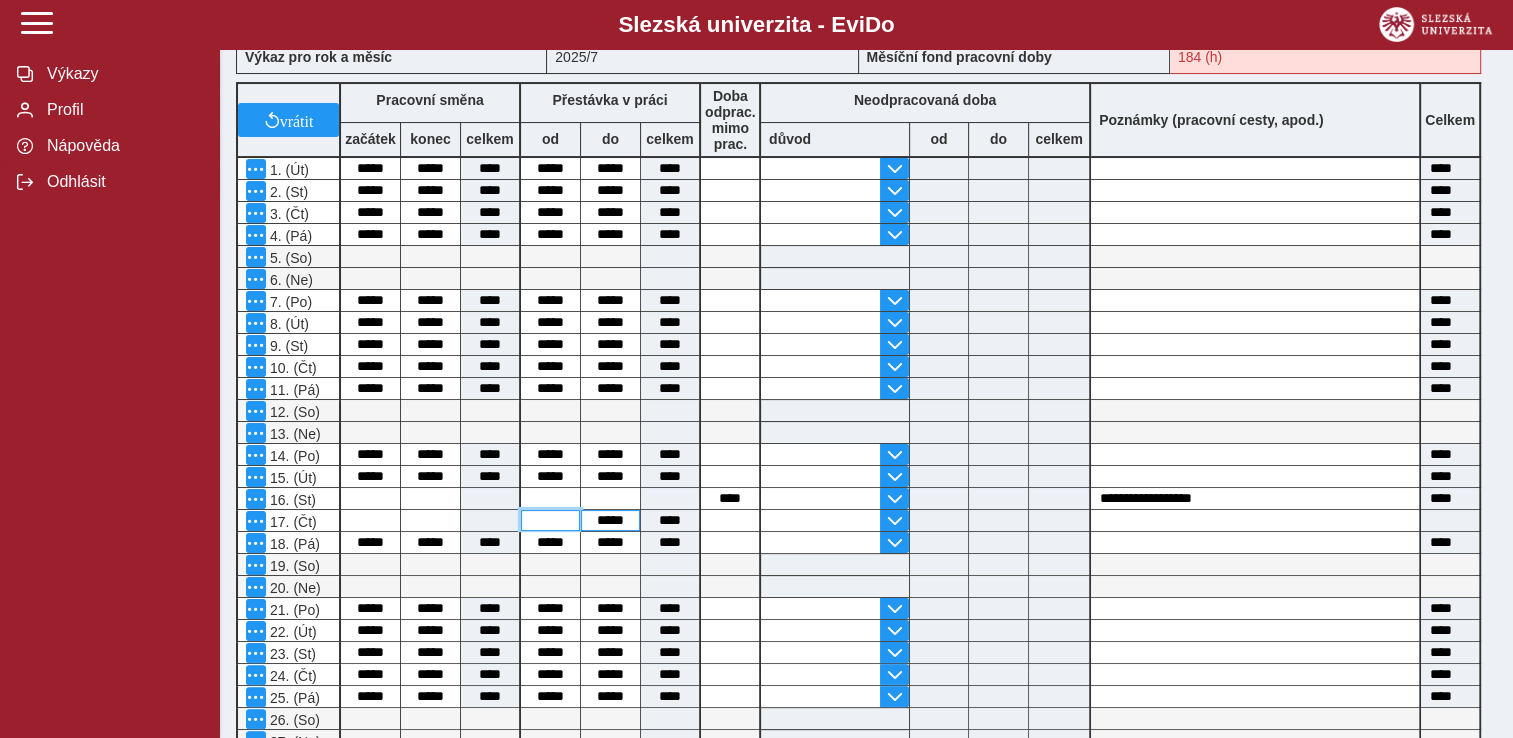 type 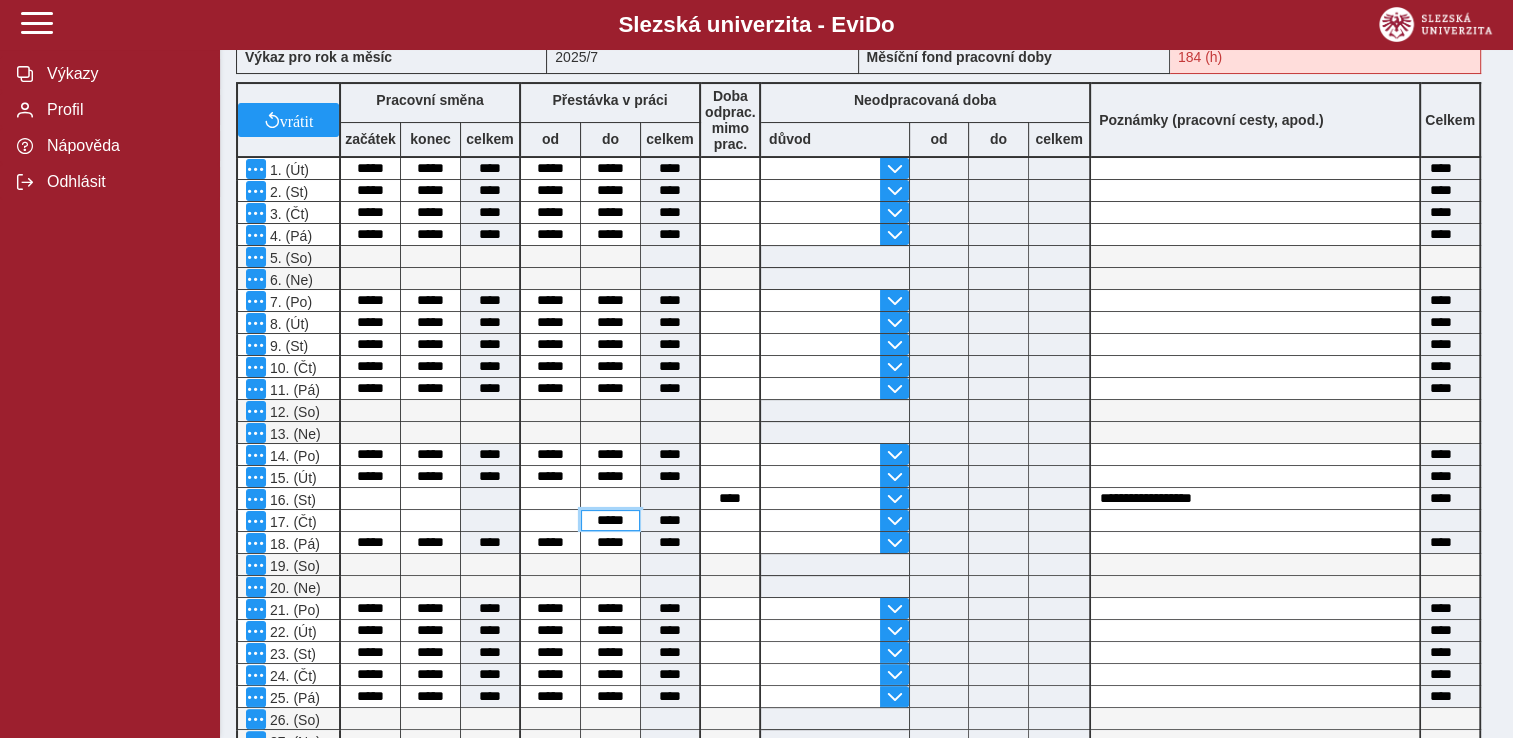 type 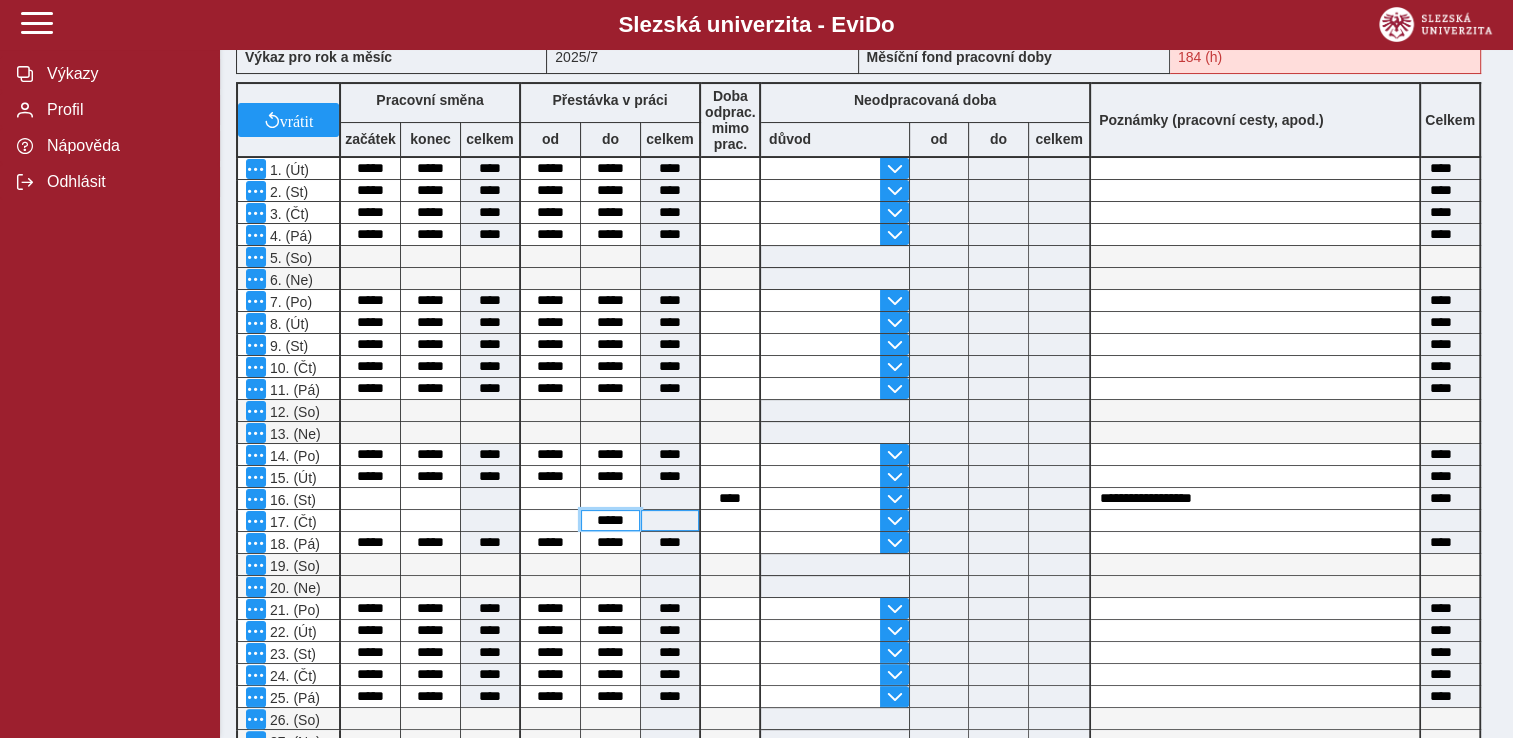 drag, startPoint x: 612, startPoint y: 520, endPoint x: 668, endPoint y: 528, distance: 56.568542 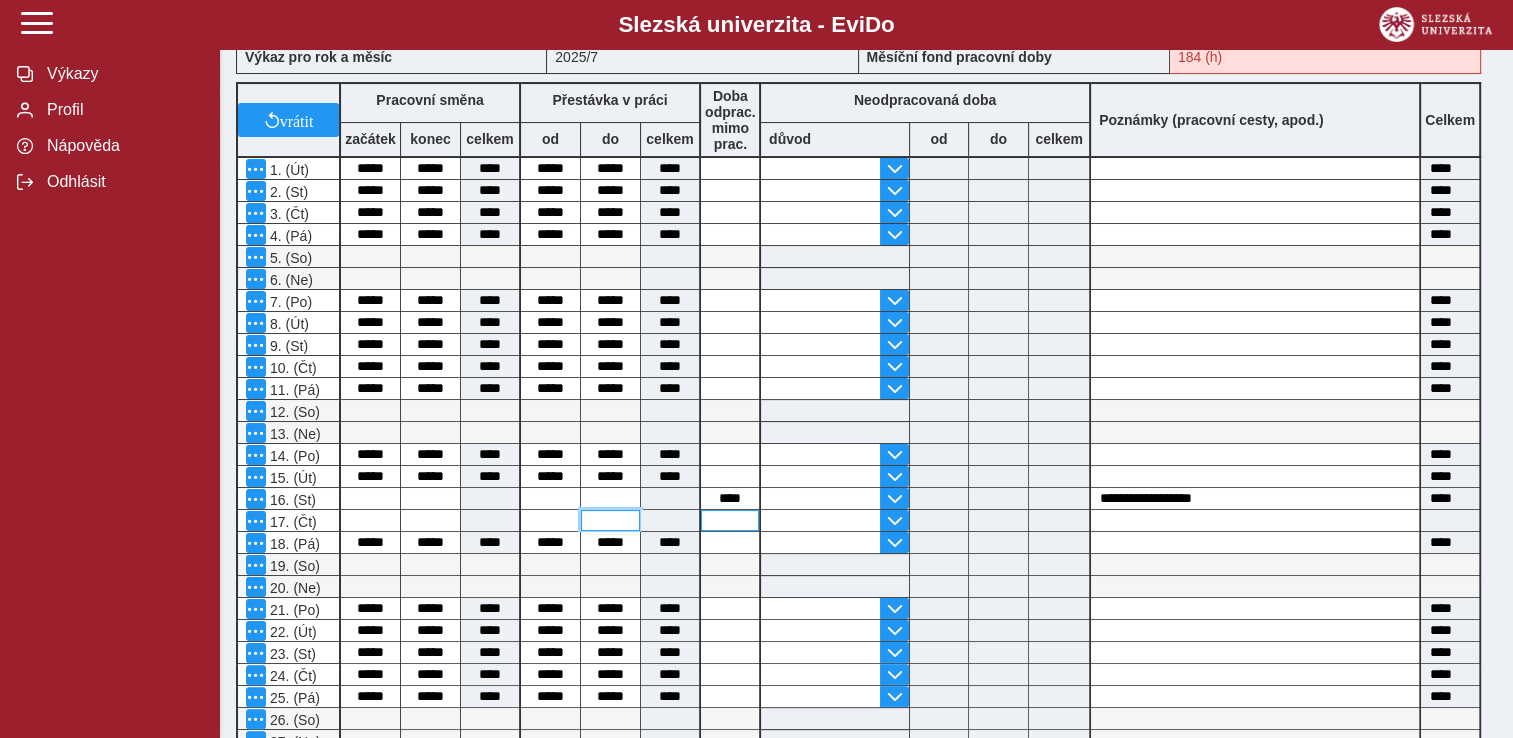type 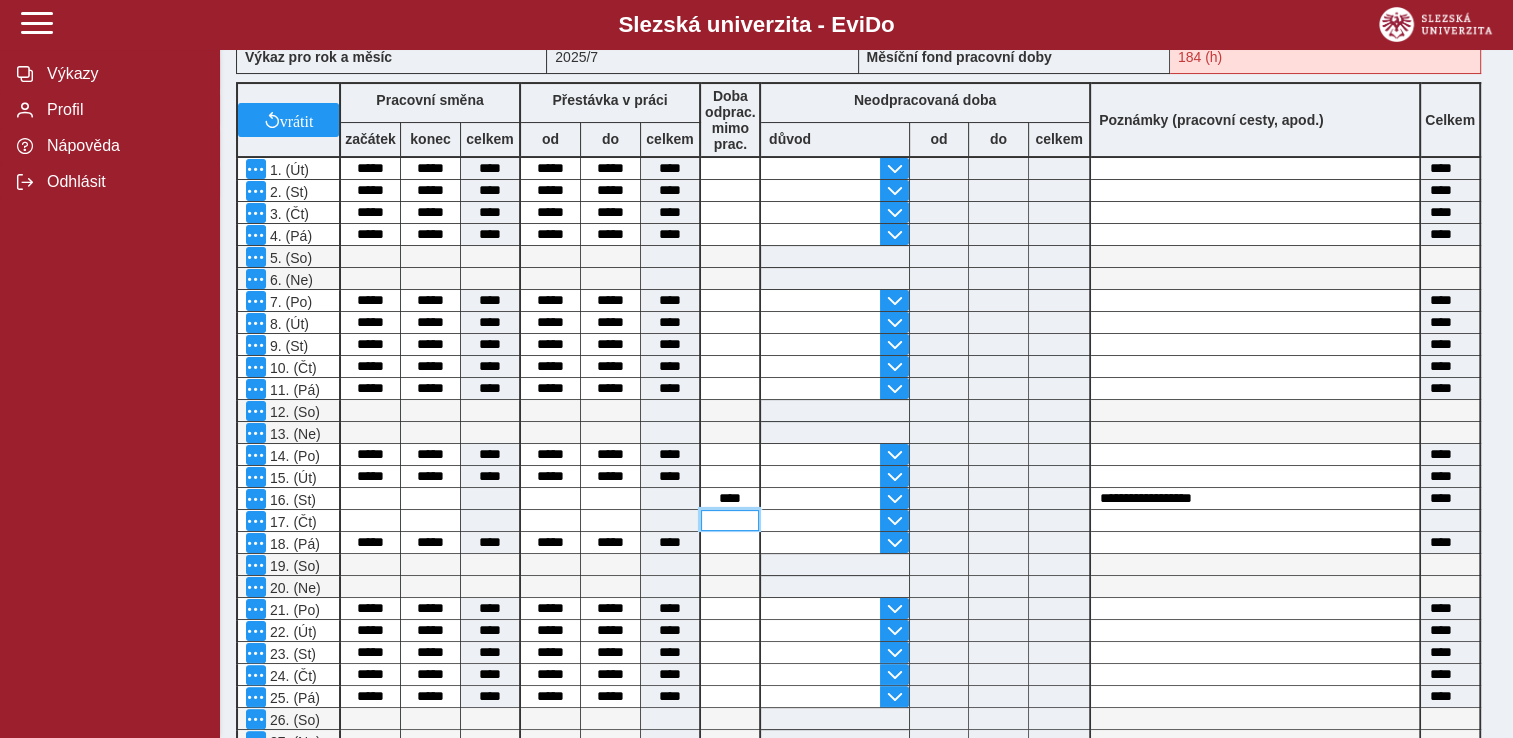 click at bounding box center [730, 520] 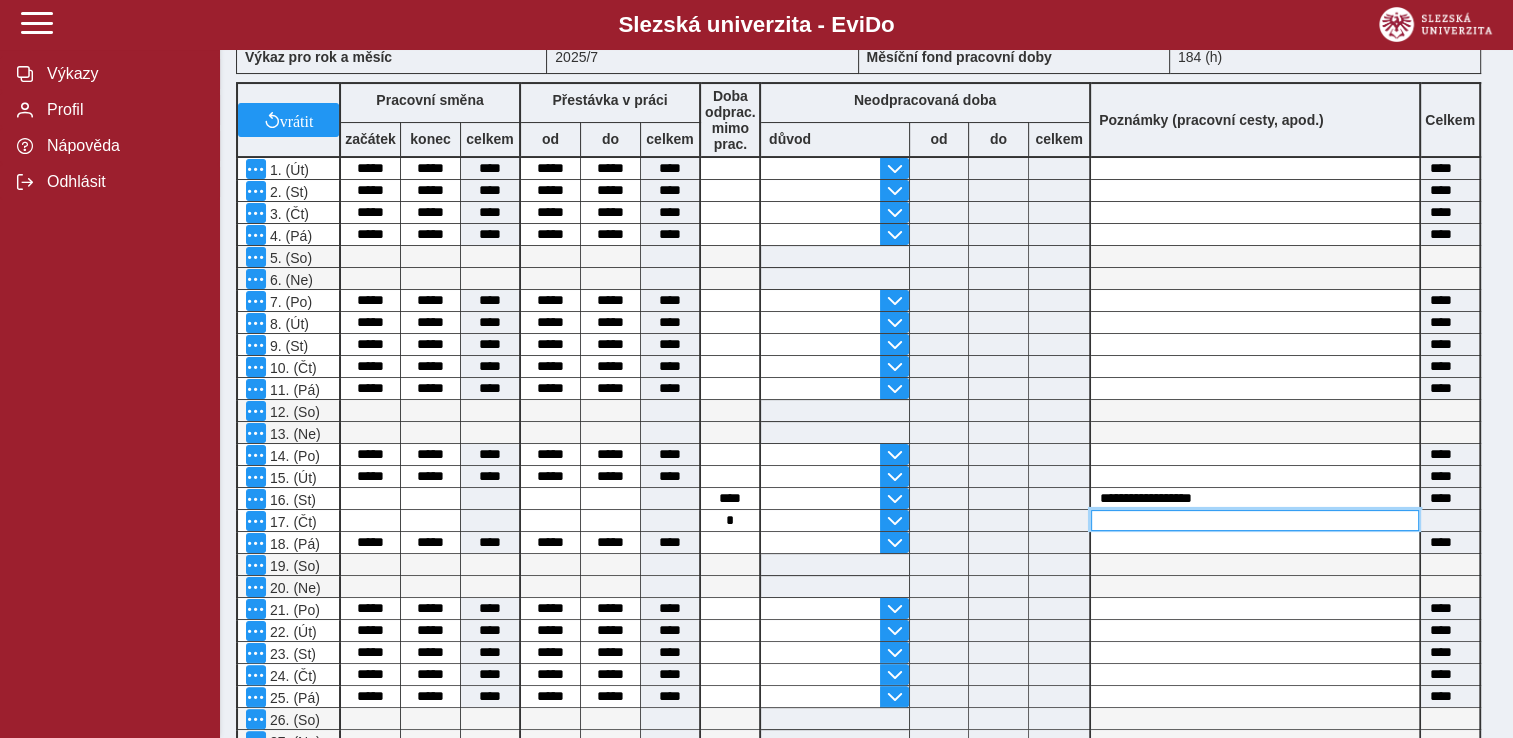 click at bounding box center [1255, 520] 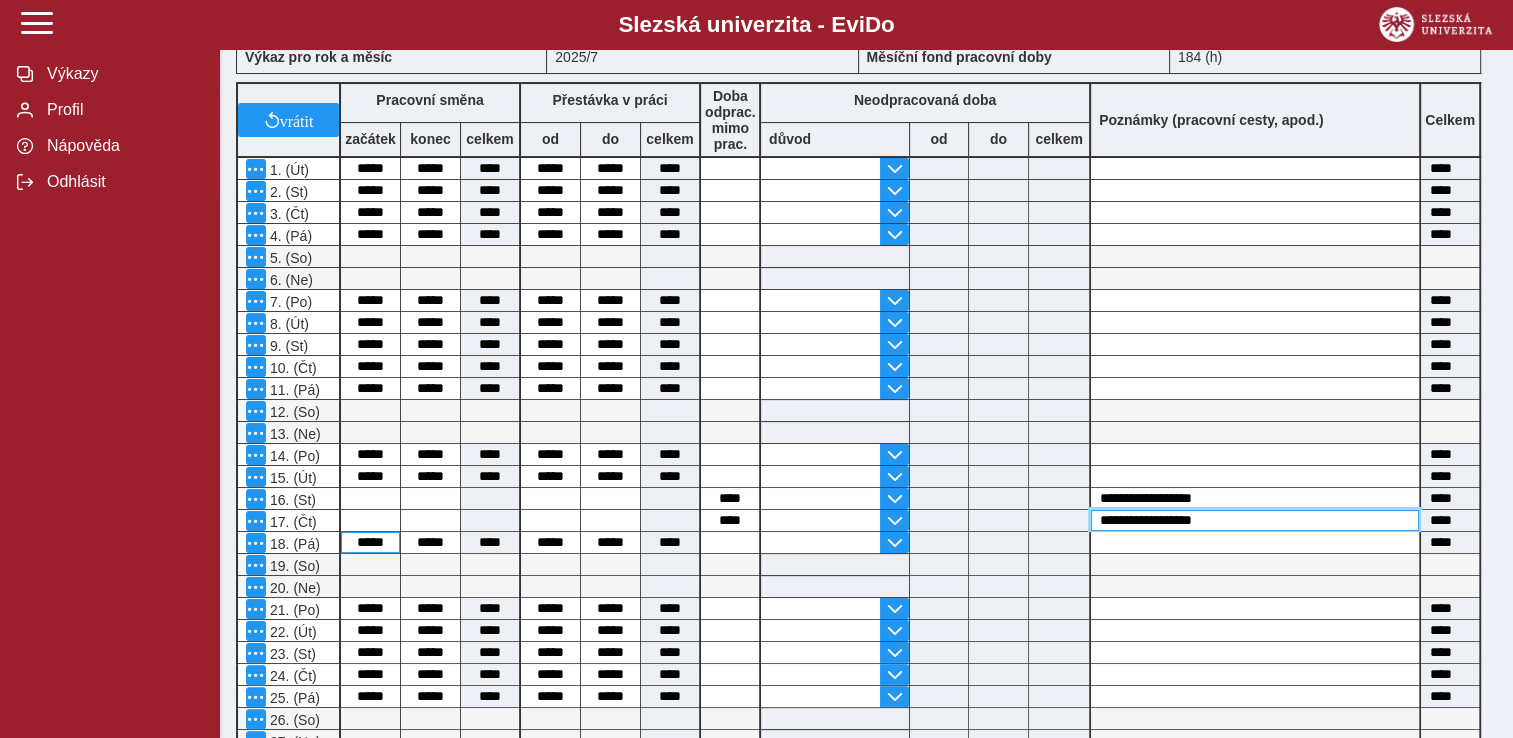 type on "**********" 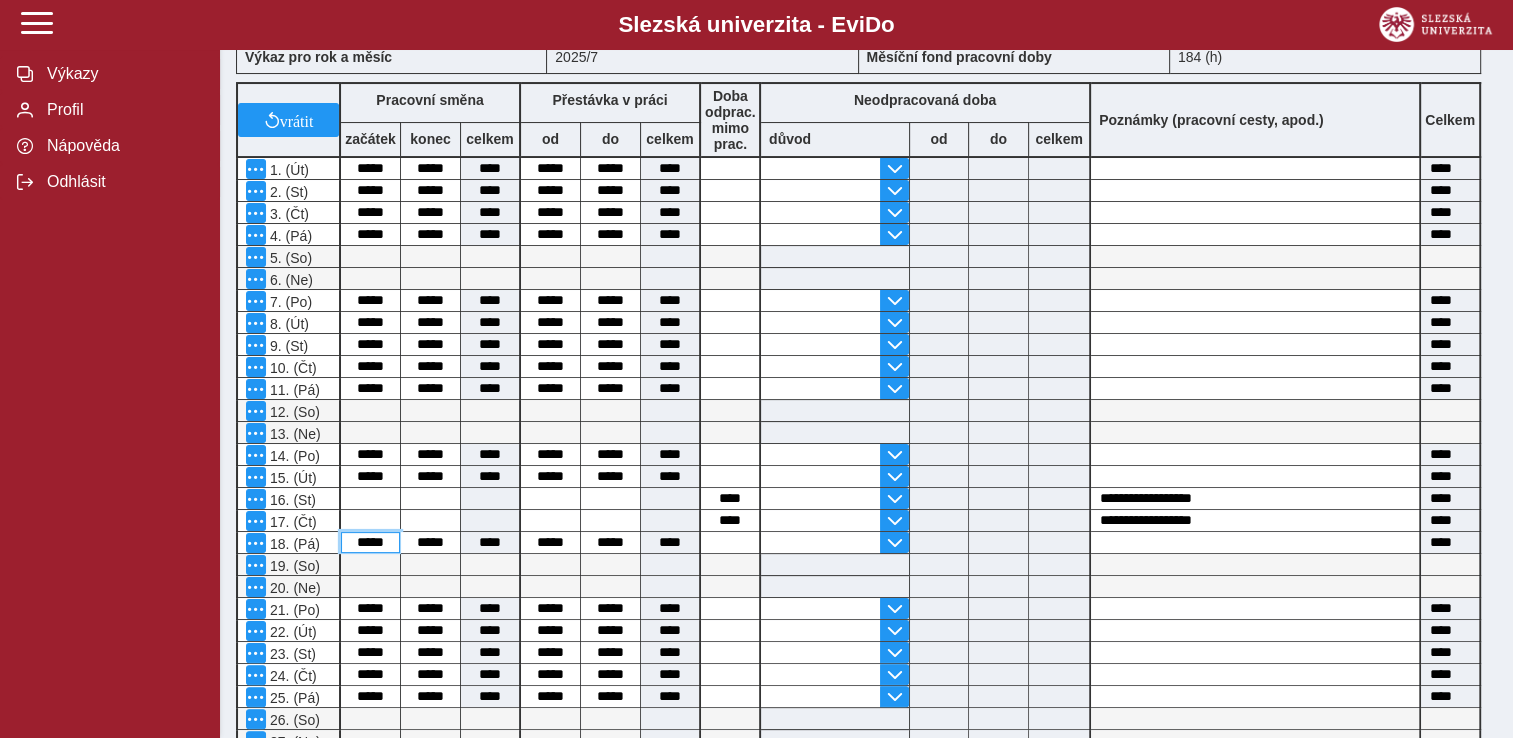 drag, startPoint x: 349, startPoint y: 540, endPoint x: 390, endPoint y: 547, distance: 41.59327 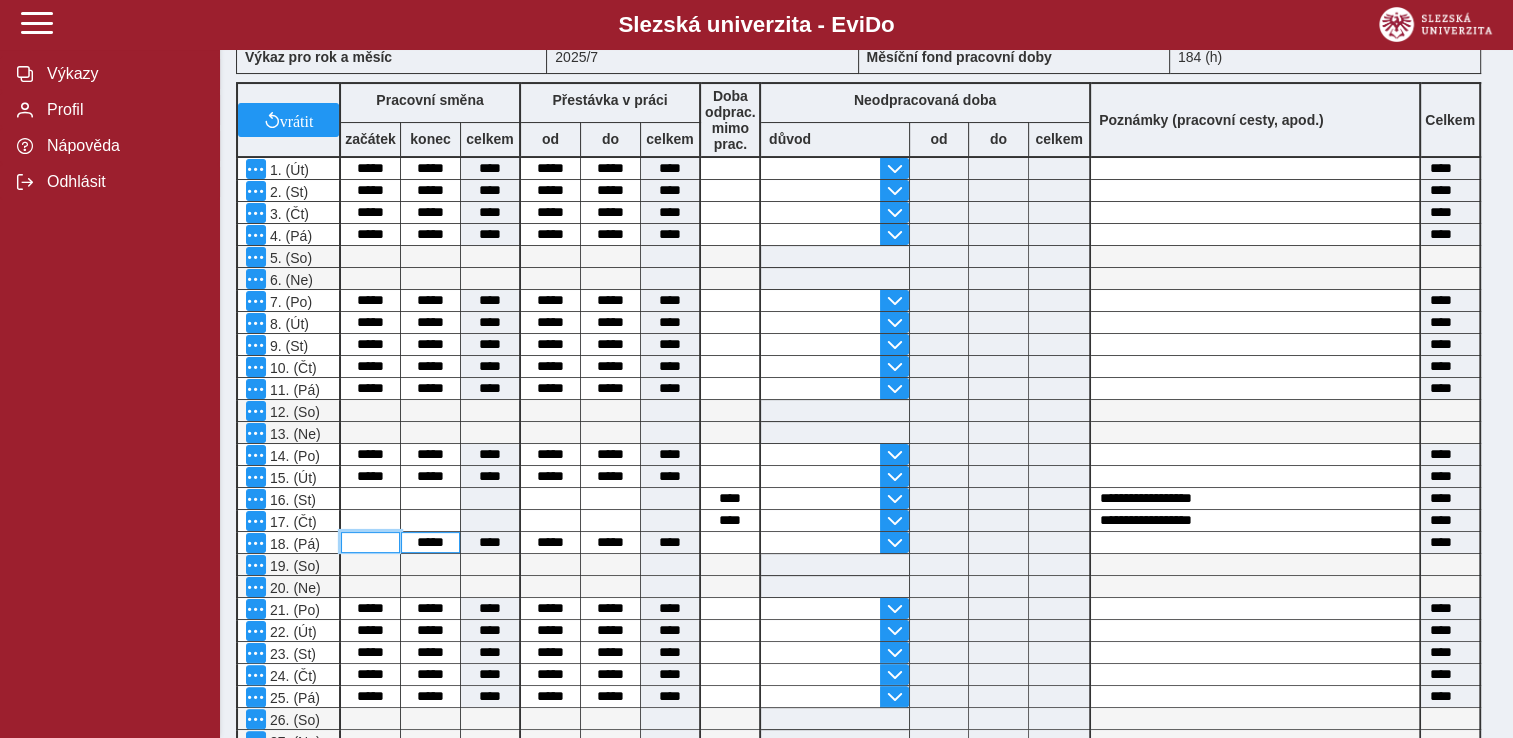 type 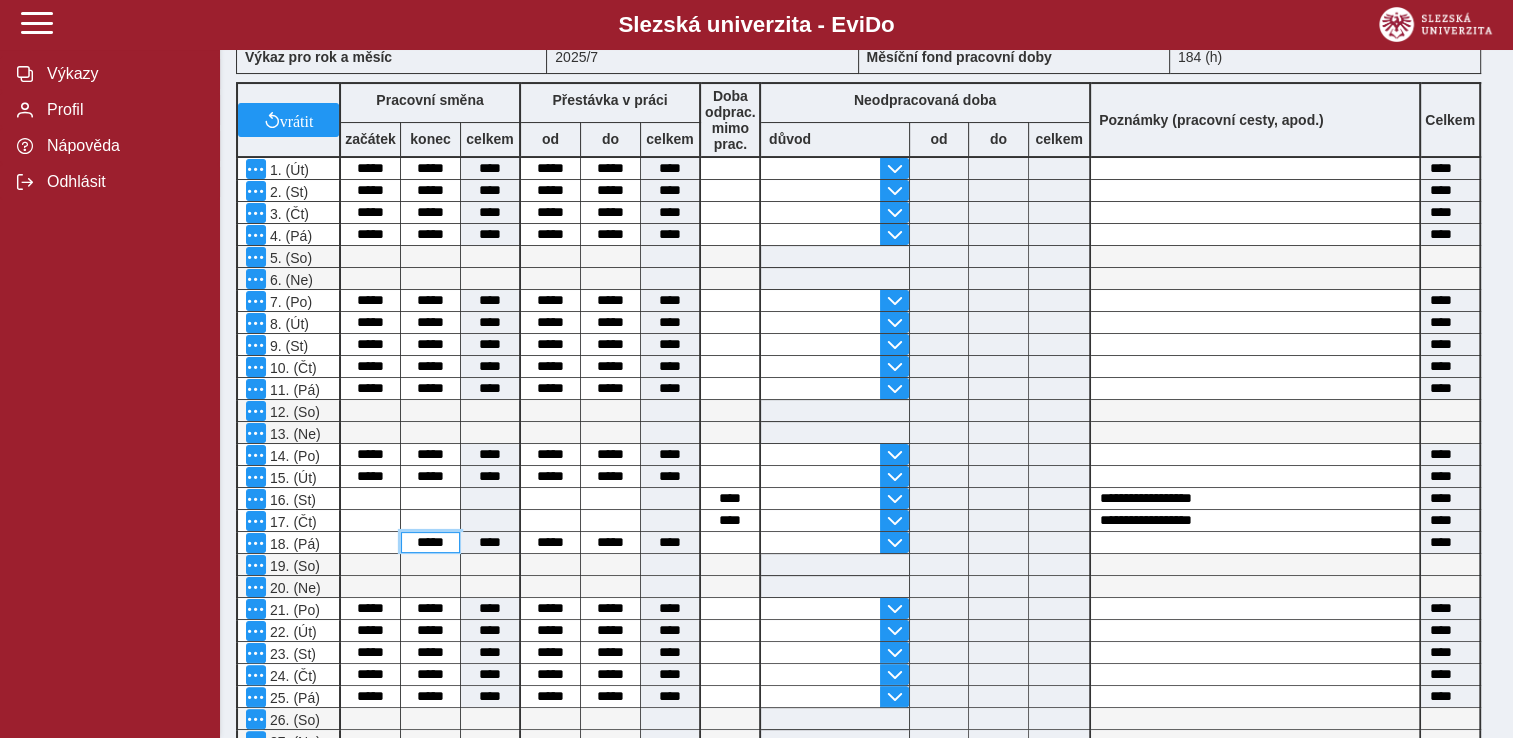 type 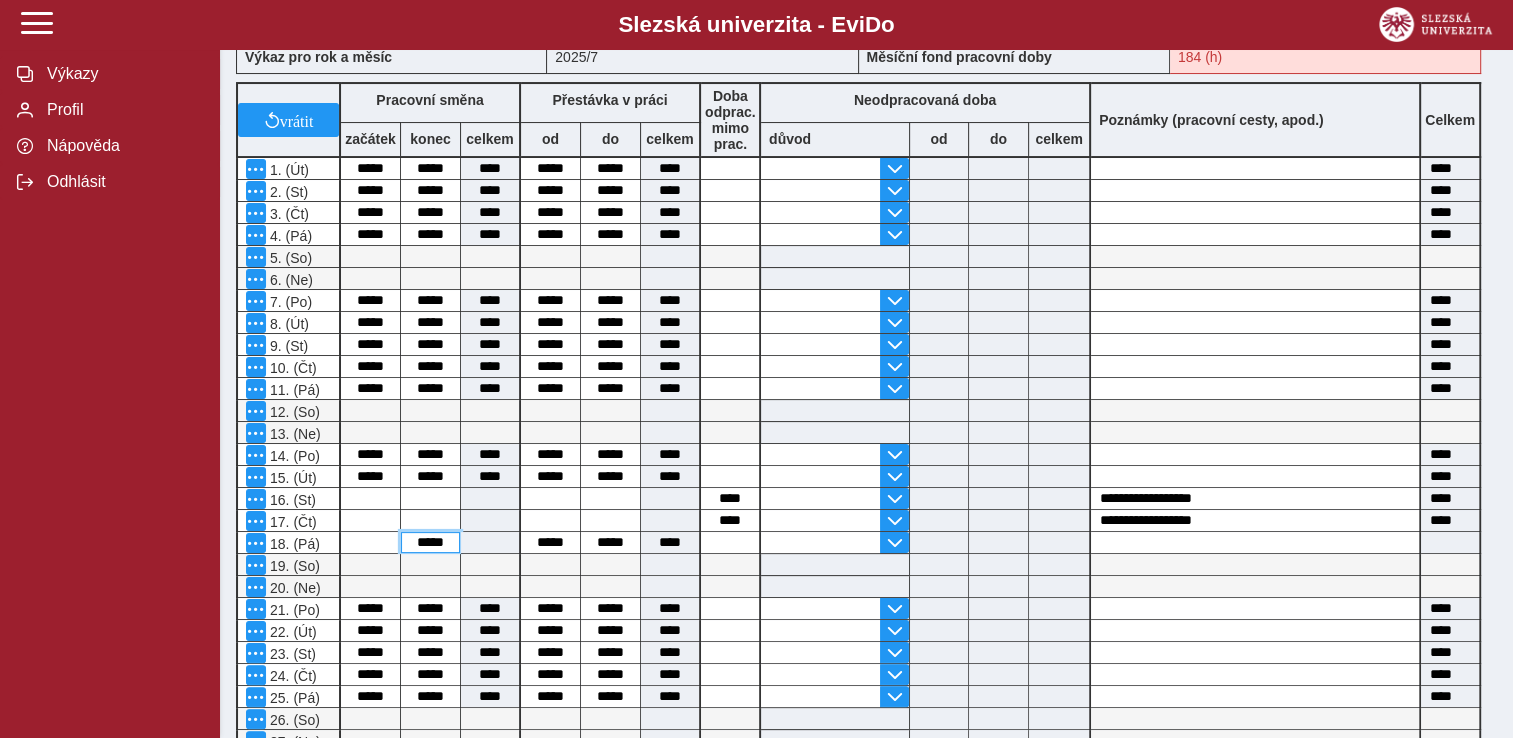 drag, startPoint x: 412, startPoint y: 541, endPoint x: 452, endPoint y: 546, distance: 40.311287 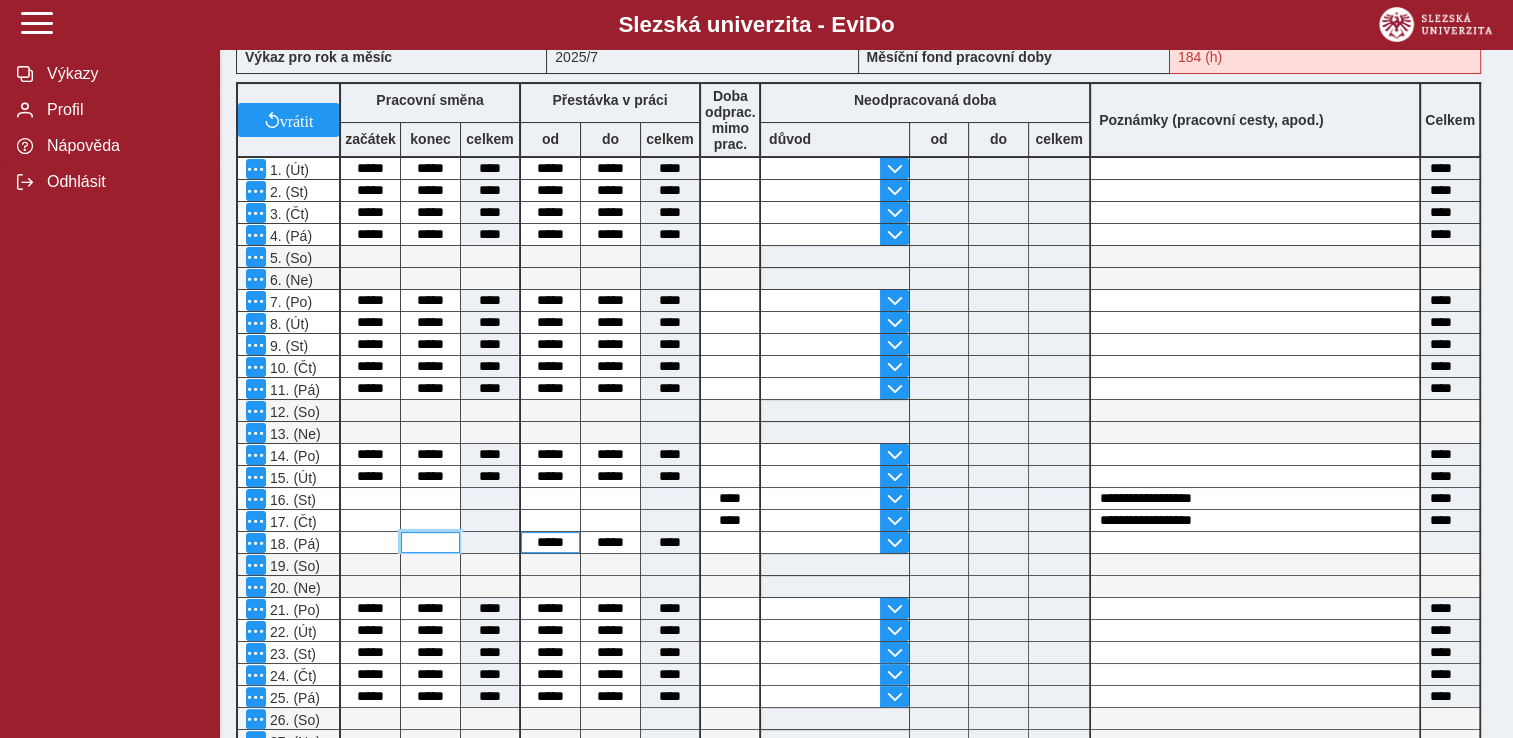 type 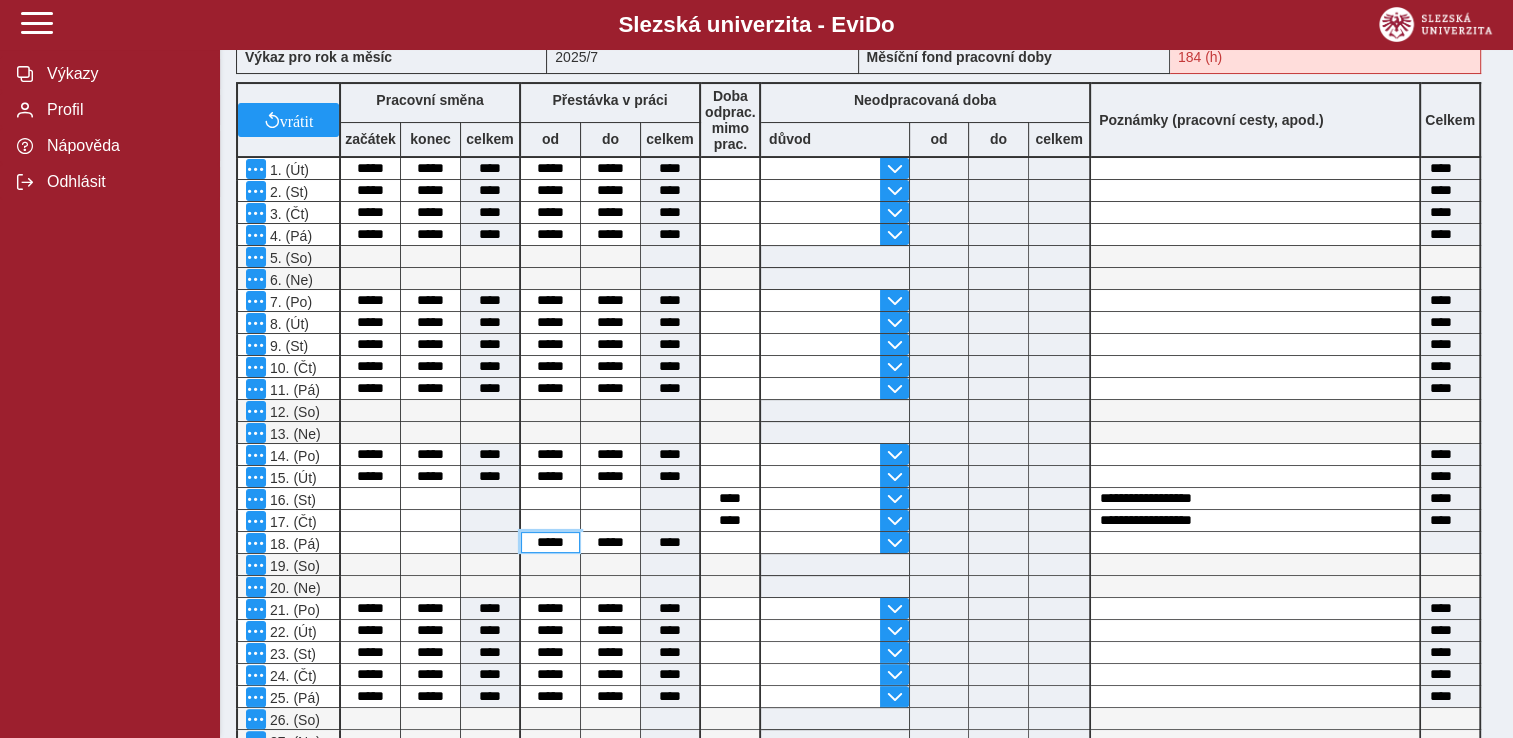 drag, startPoint x: 528, startPoint y: 540, endPoint x: 570, endPoint y: 538, distance: 42.047592 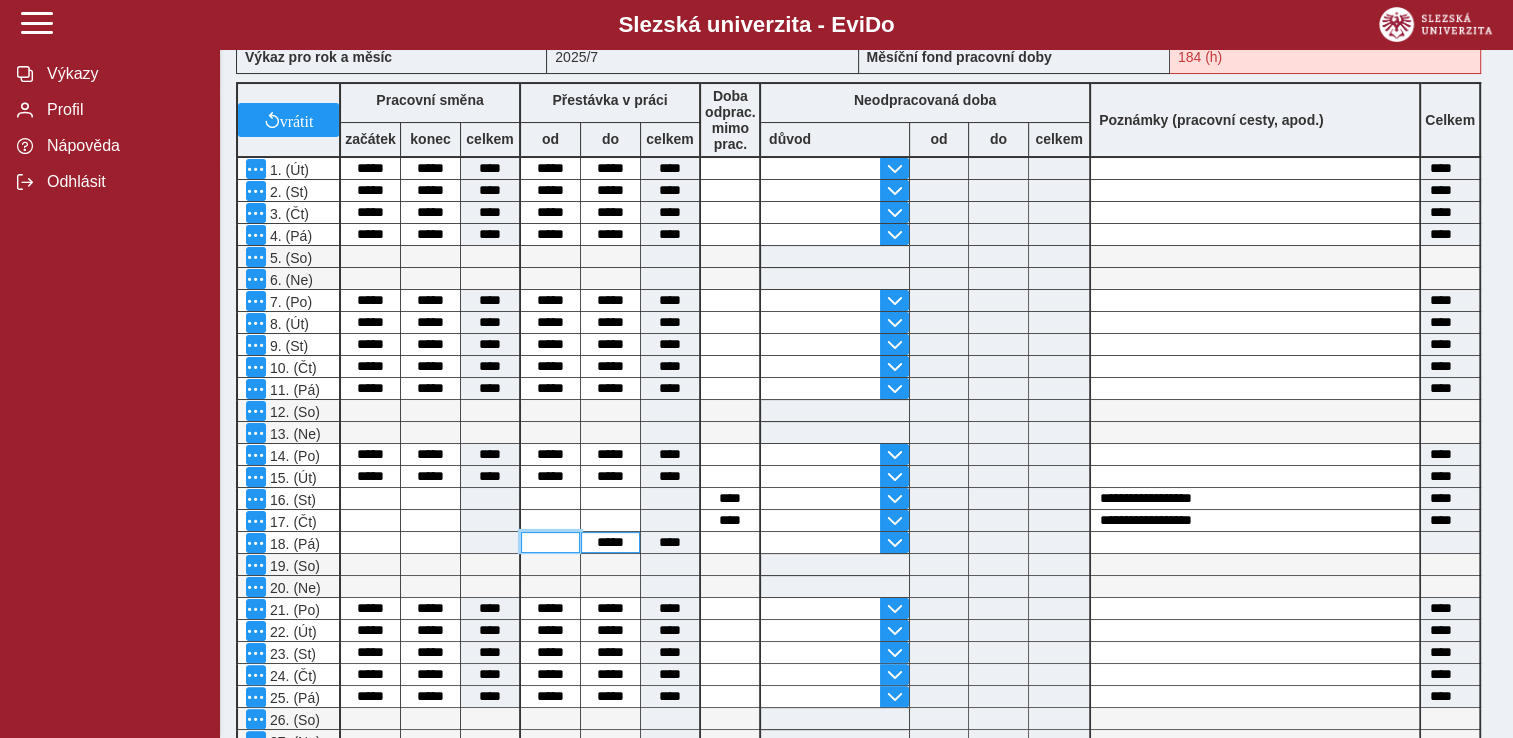 type 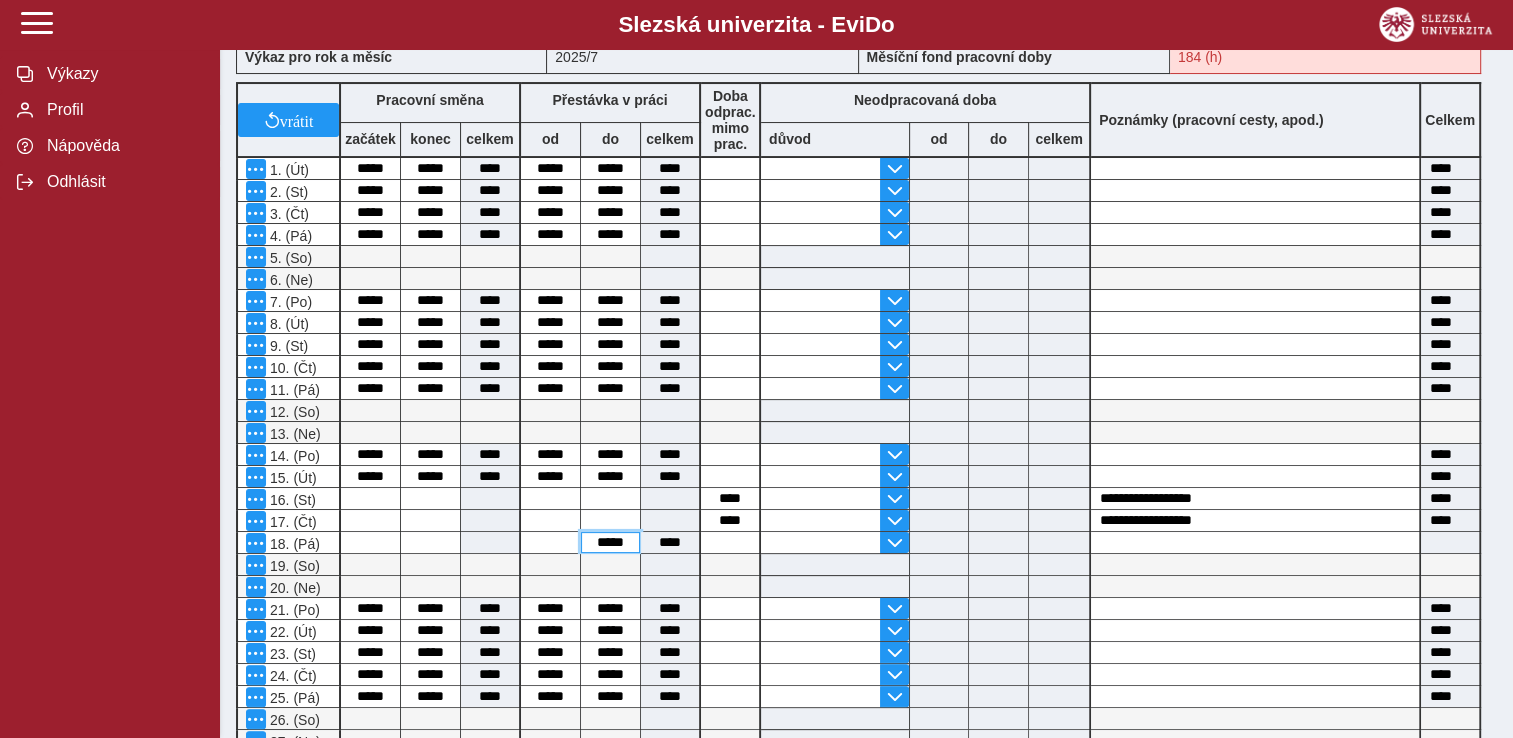 type 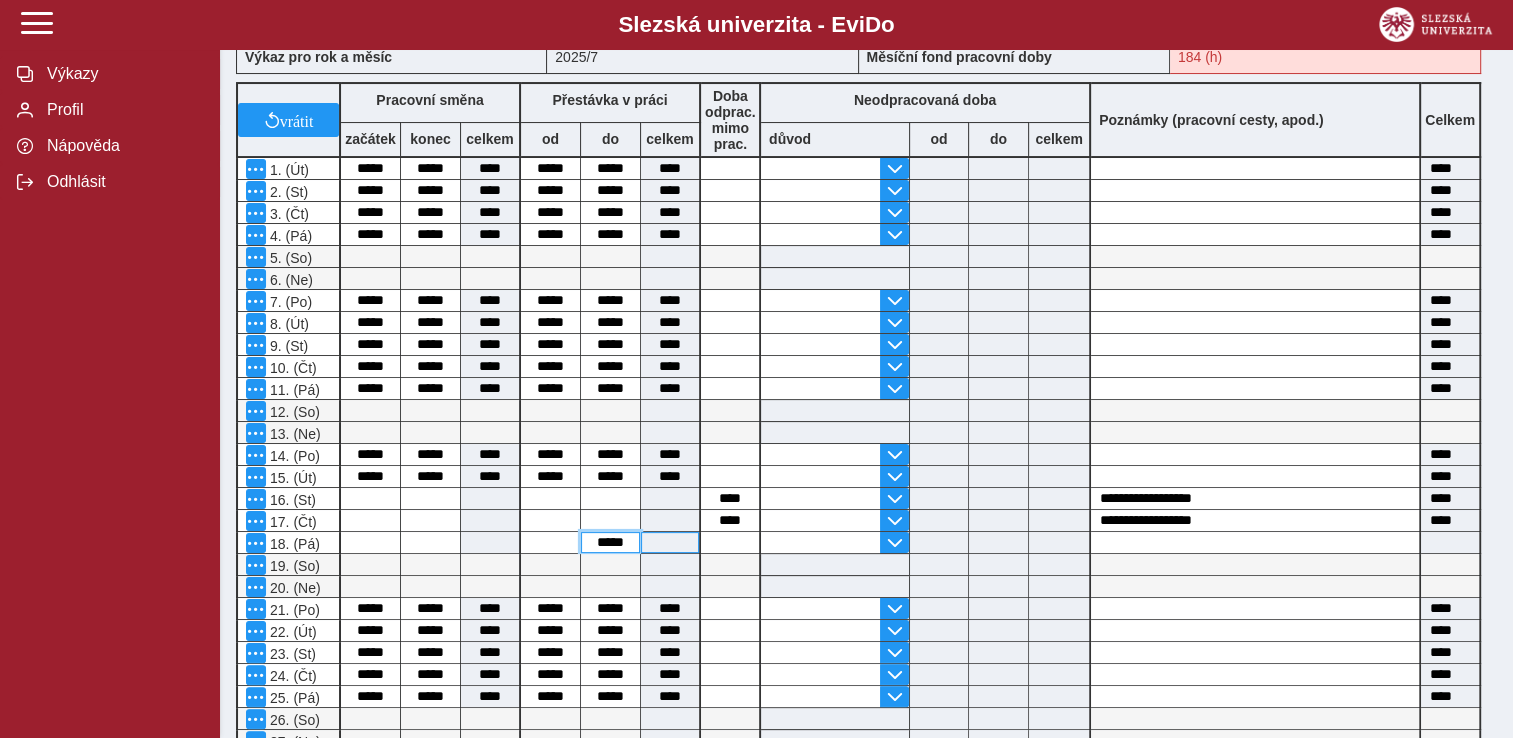 drag, startPoint x: 592, startPoint y: 538, endPoint x: 689, endPoint y: 550, distance: 97.73945 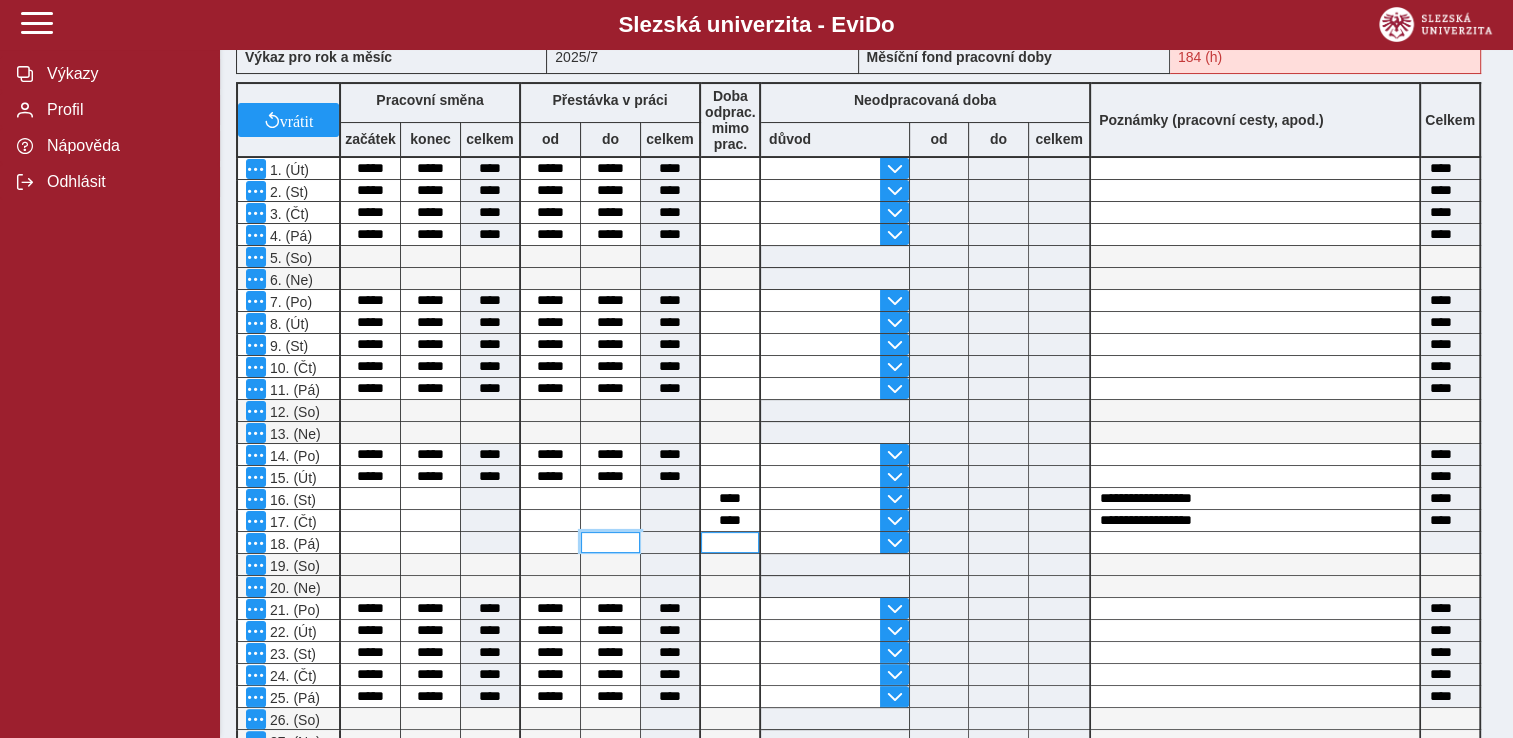 type 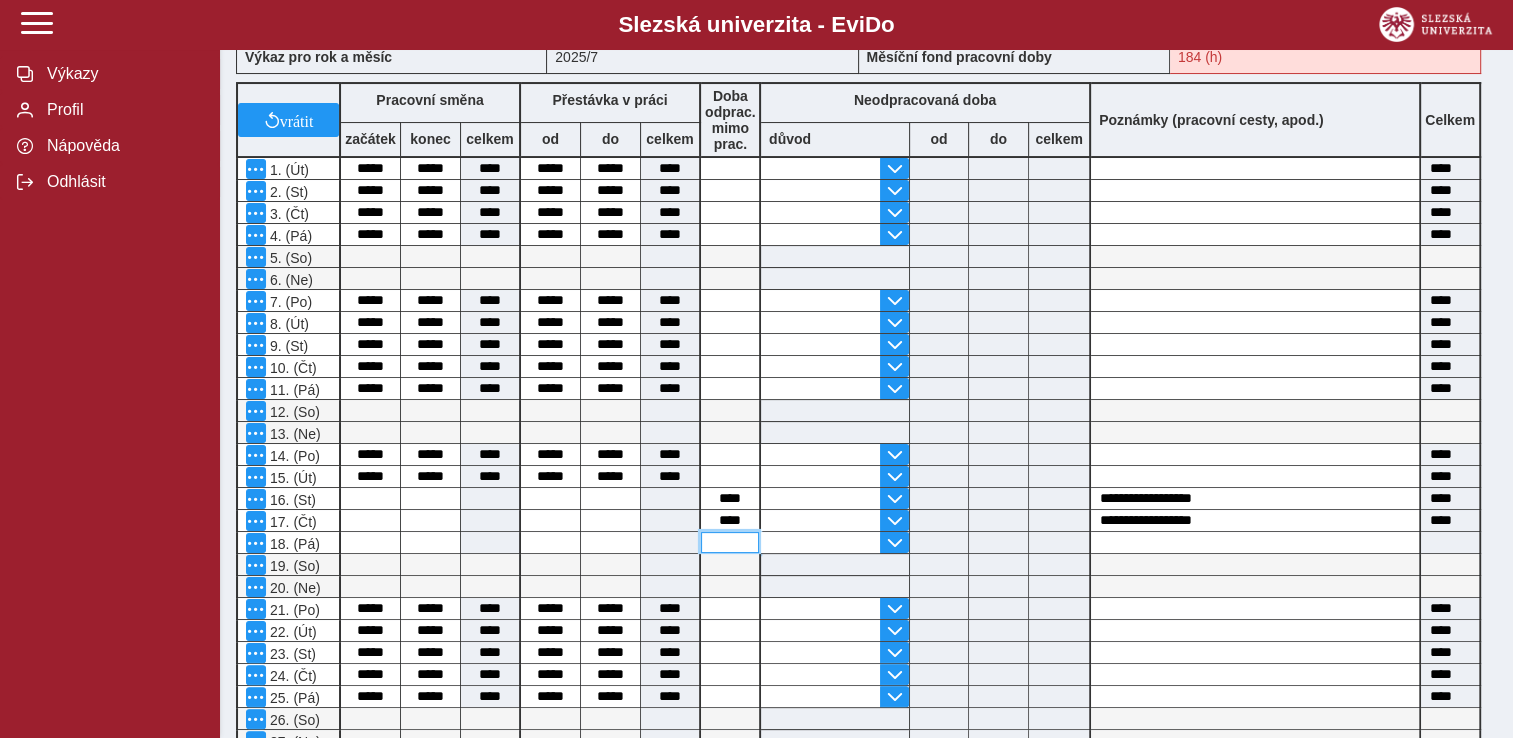 click at bounding box center (730, 542) 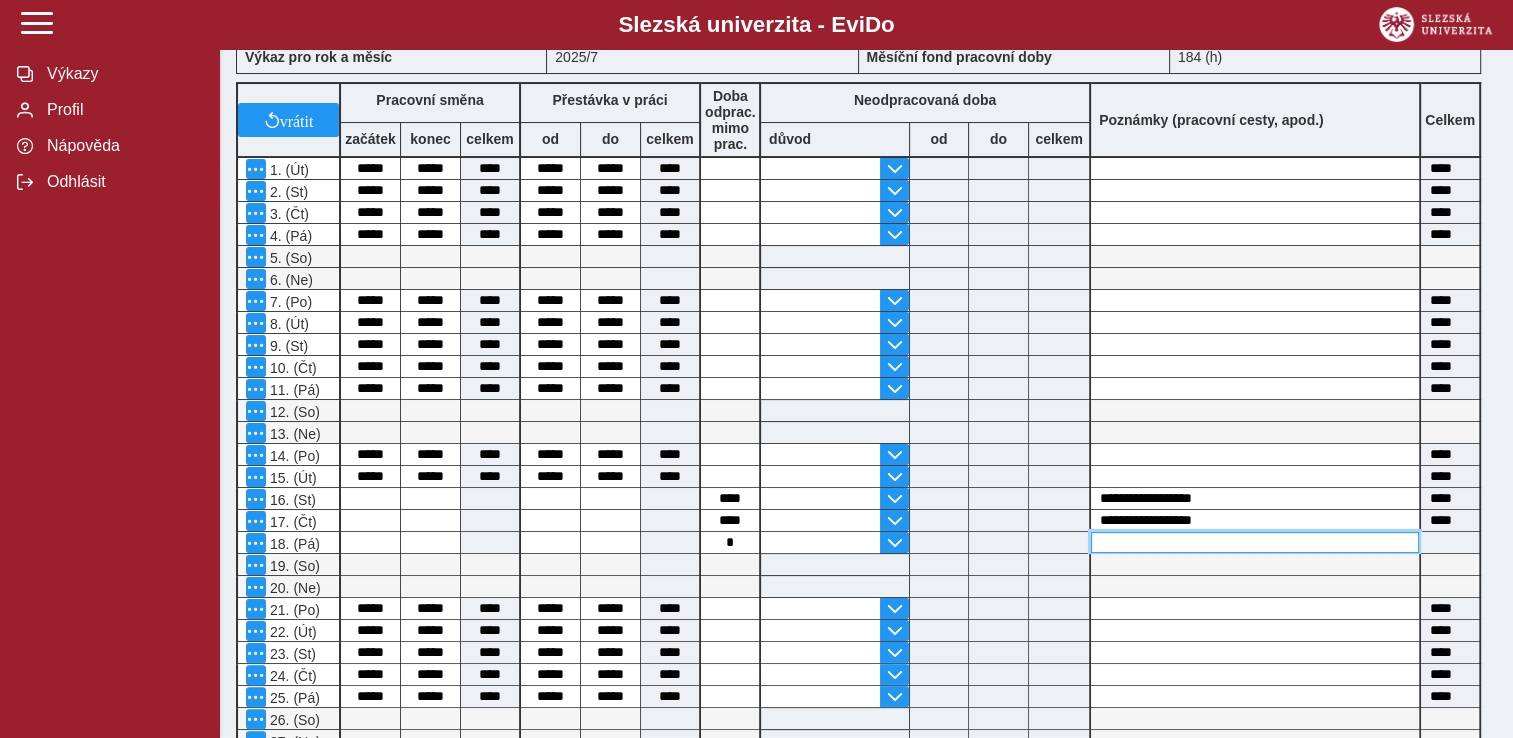 type on "****" 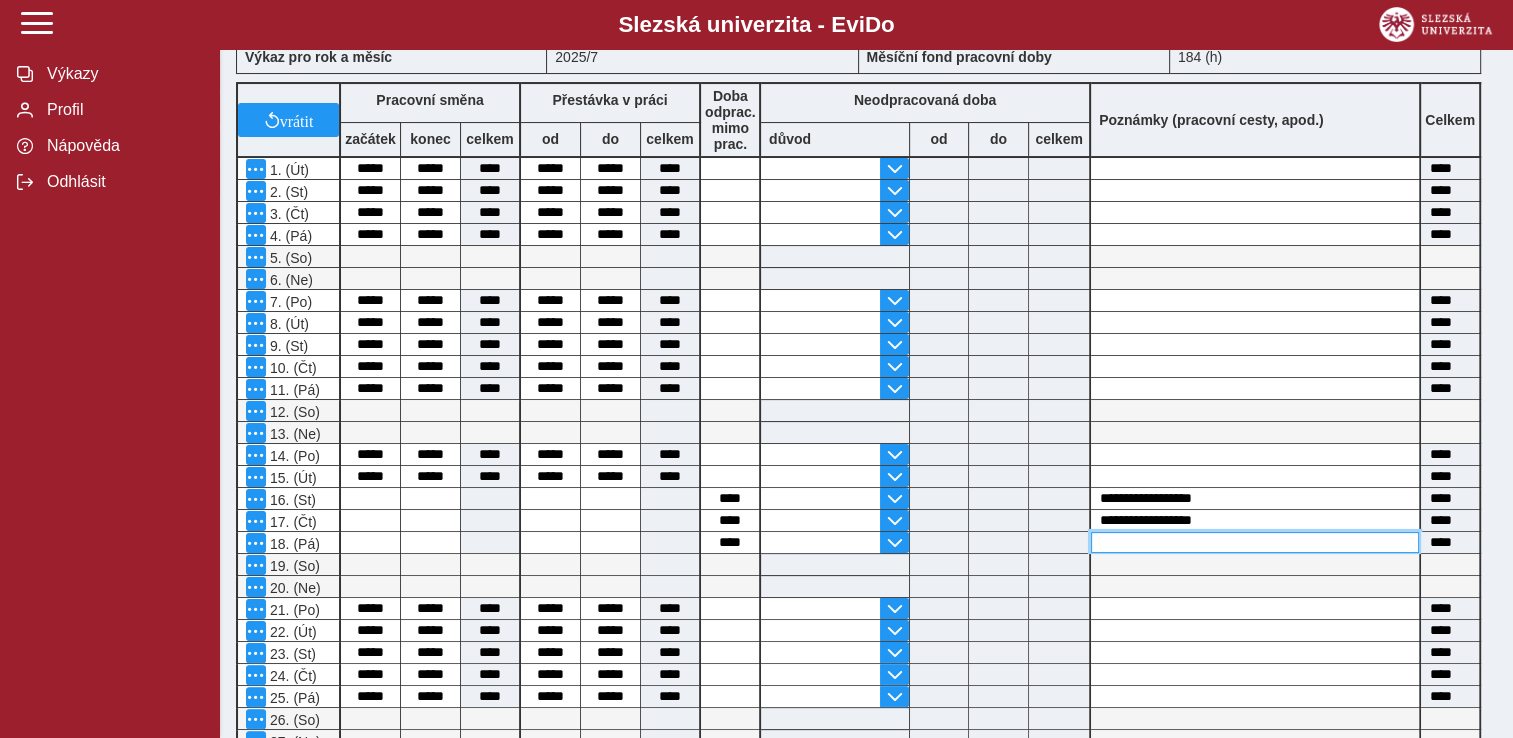 click at bounding box center (1255, 542) 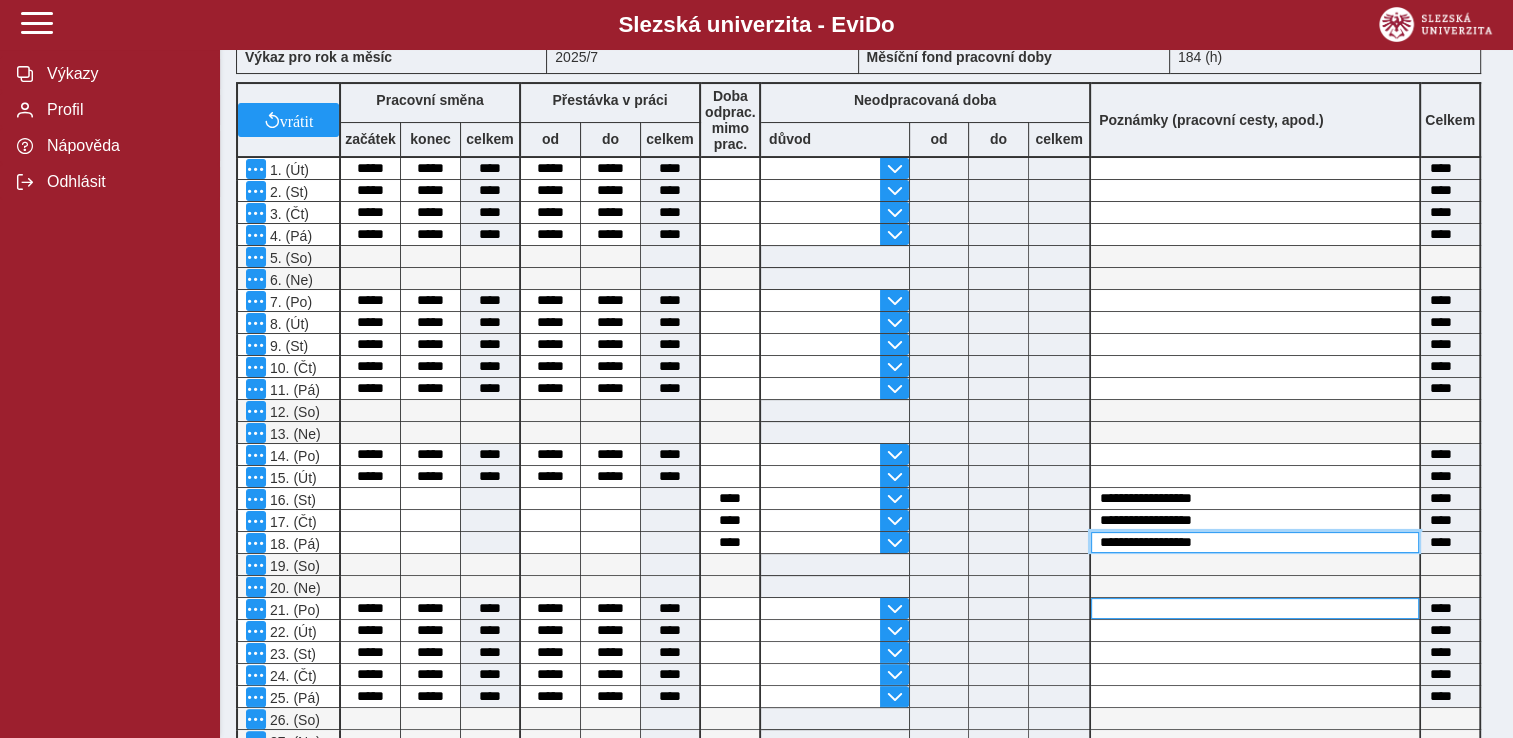 type on "**********" 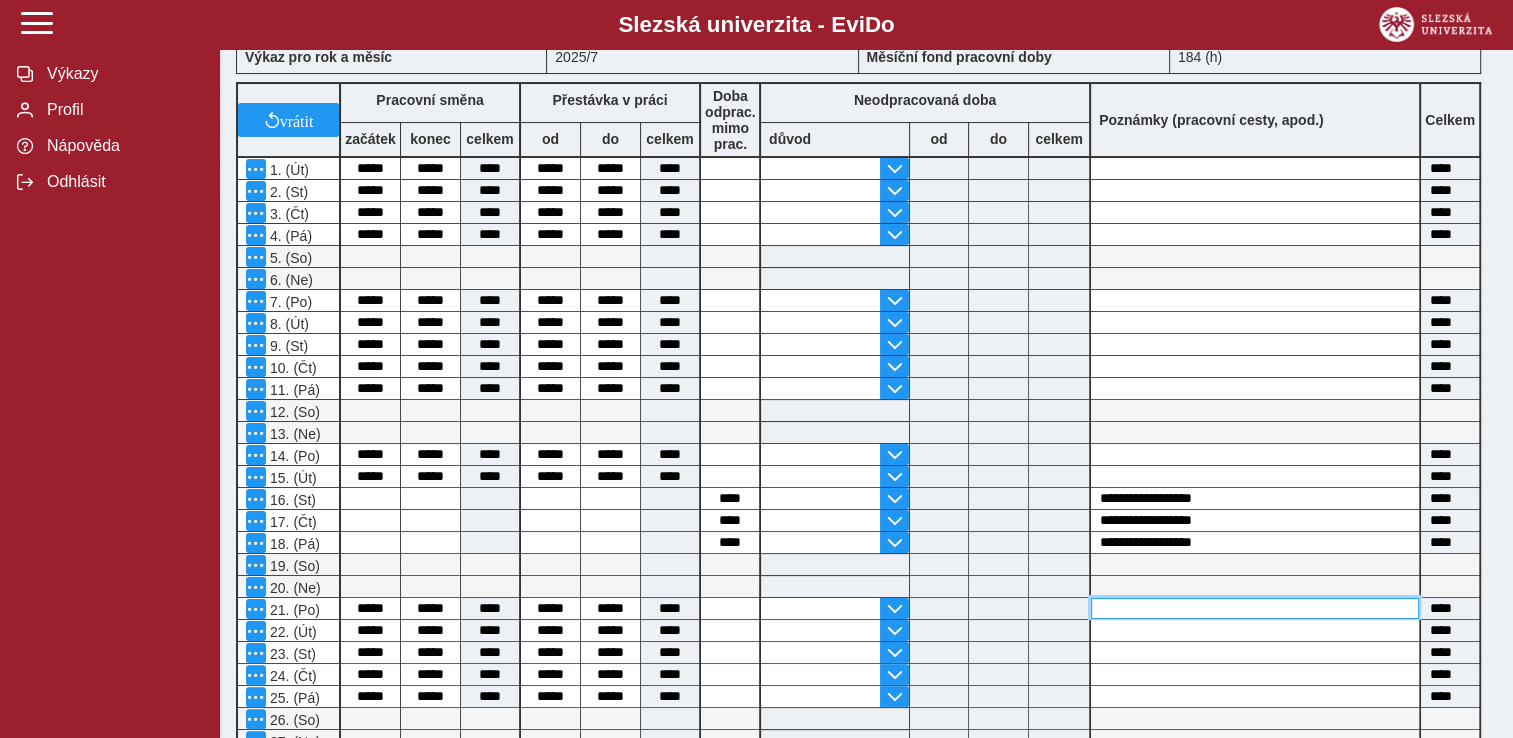 click at bounding box center [1255, 608] 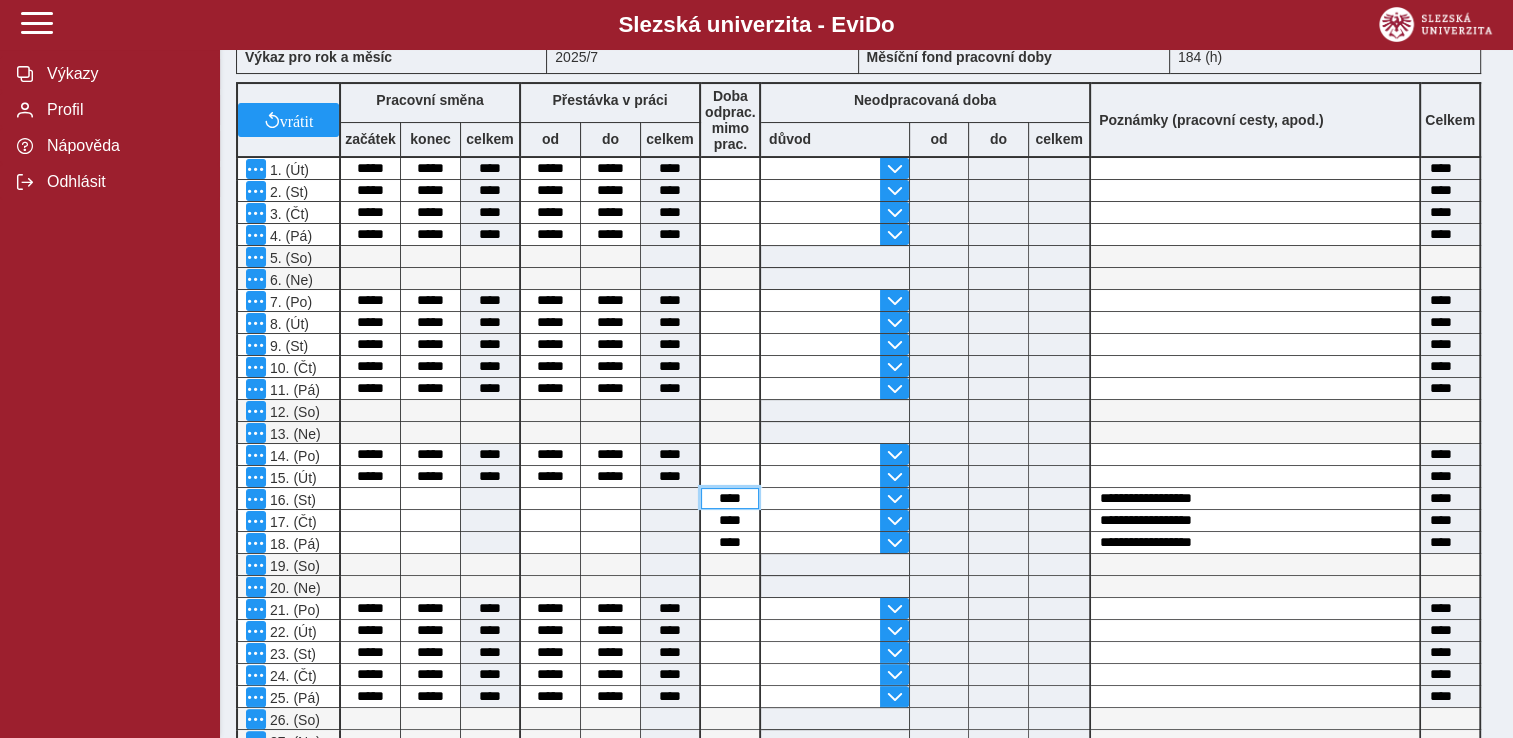 drag, startPoint x: 750, startPoint y: 497, endPoint x: 707, endPoint y: 498, distance: 43.011627 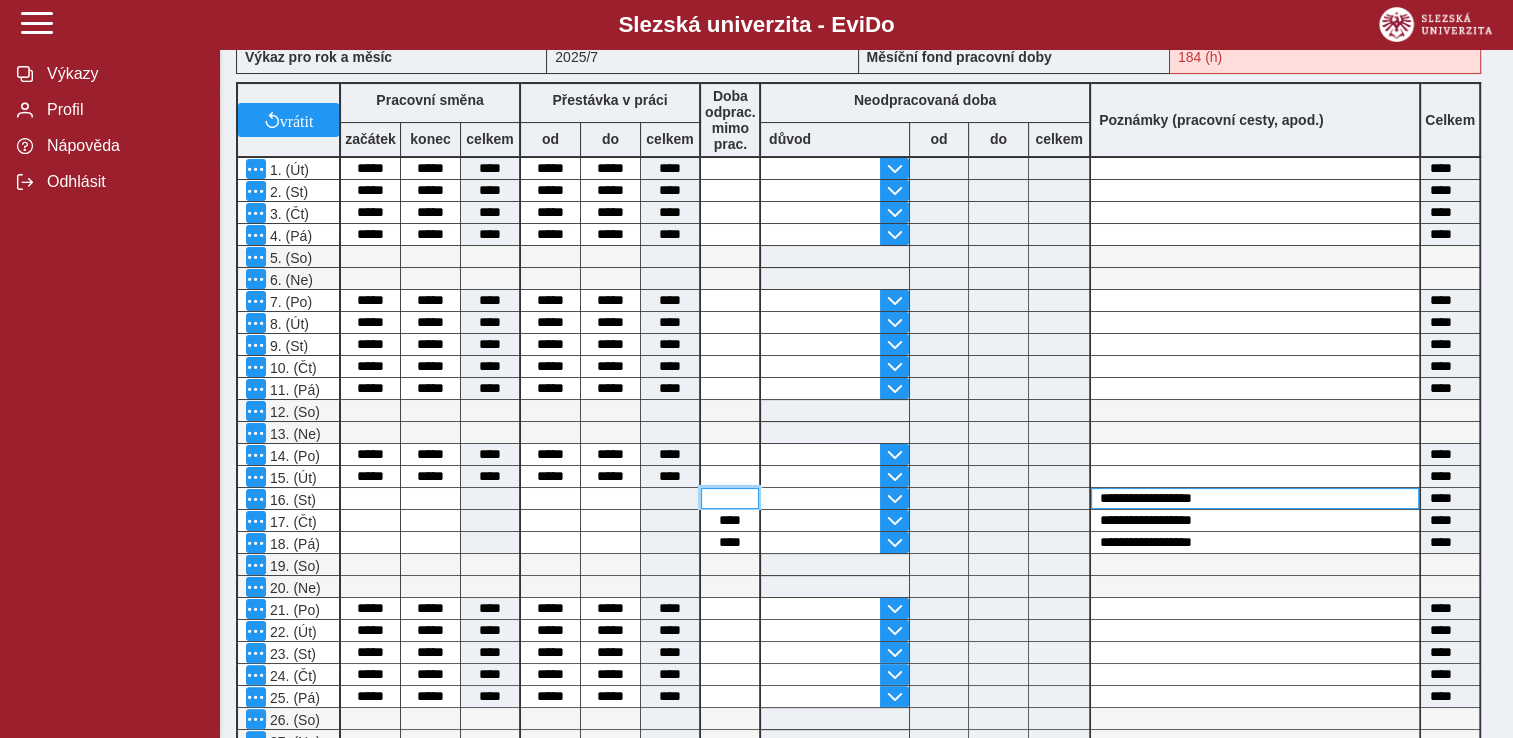 type 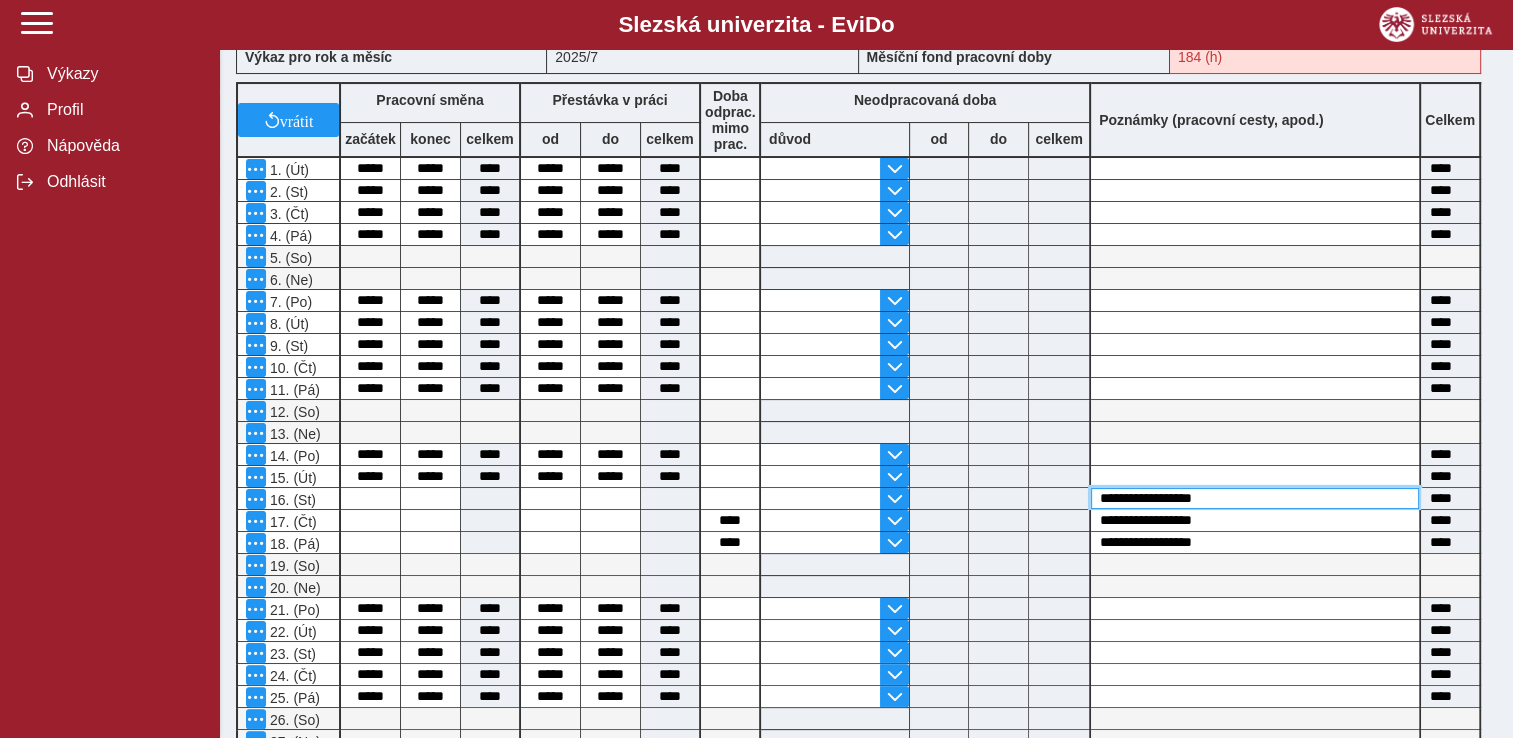 type 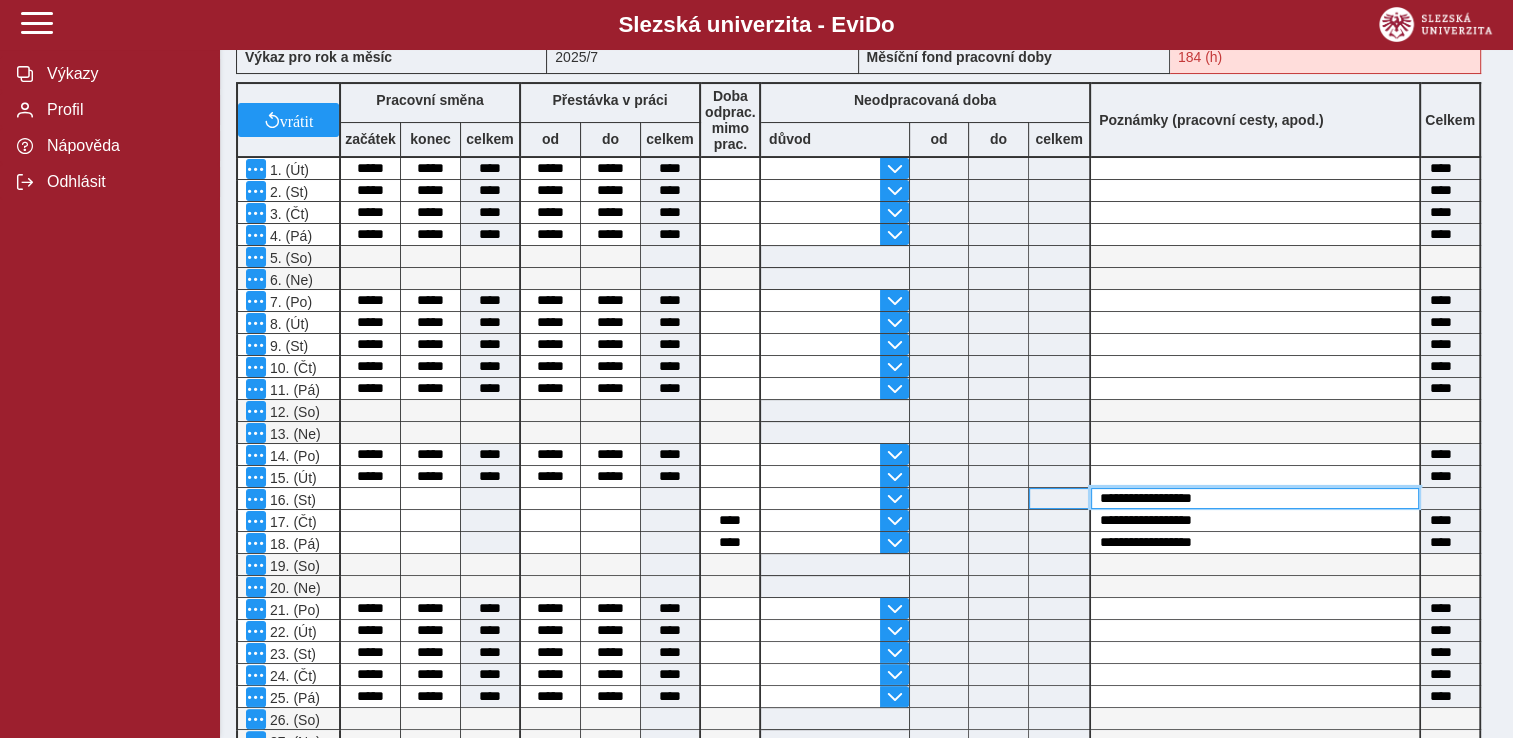 drag, startPoint x: 1237, startPoint y: 499, endPoint x: 1082, endPoint y: 502, distance: 155.02902 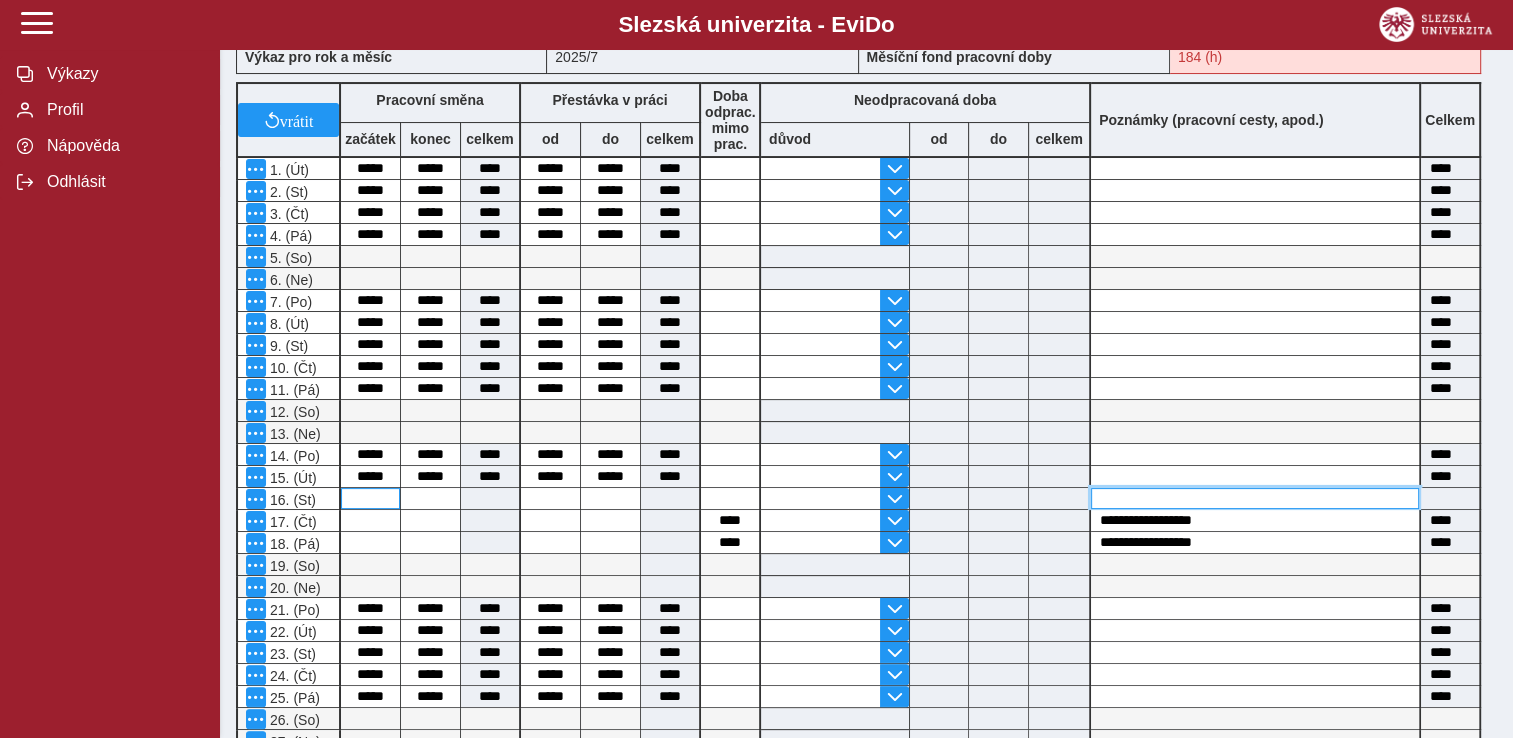 type 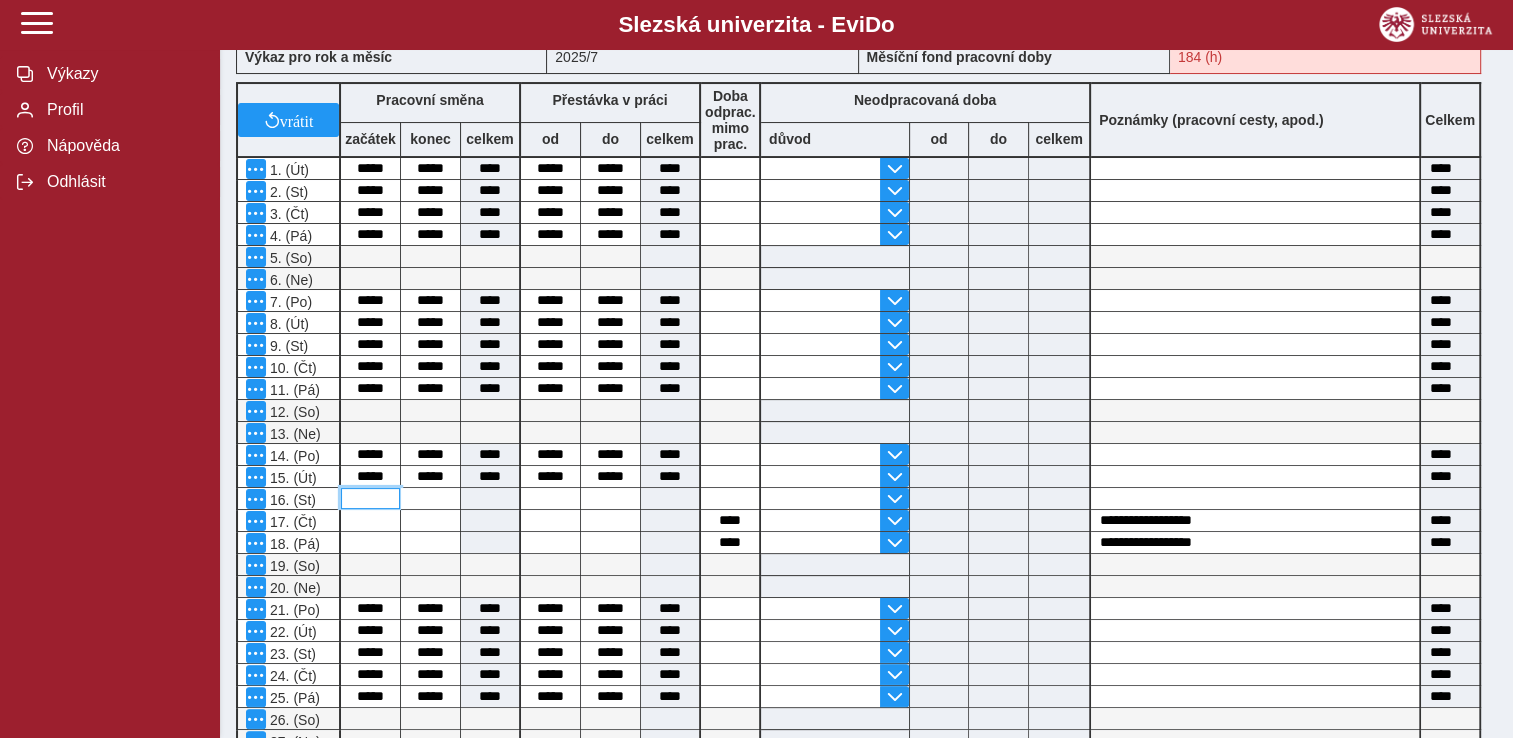 click at bounding box center [370, 498] 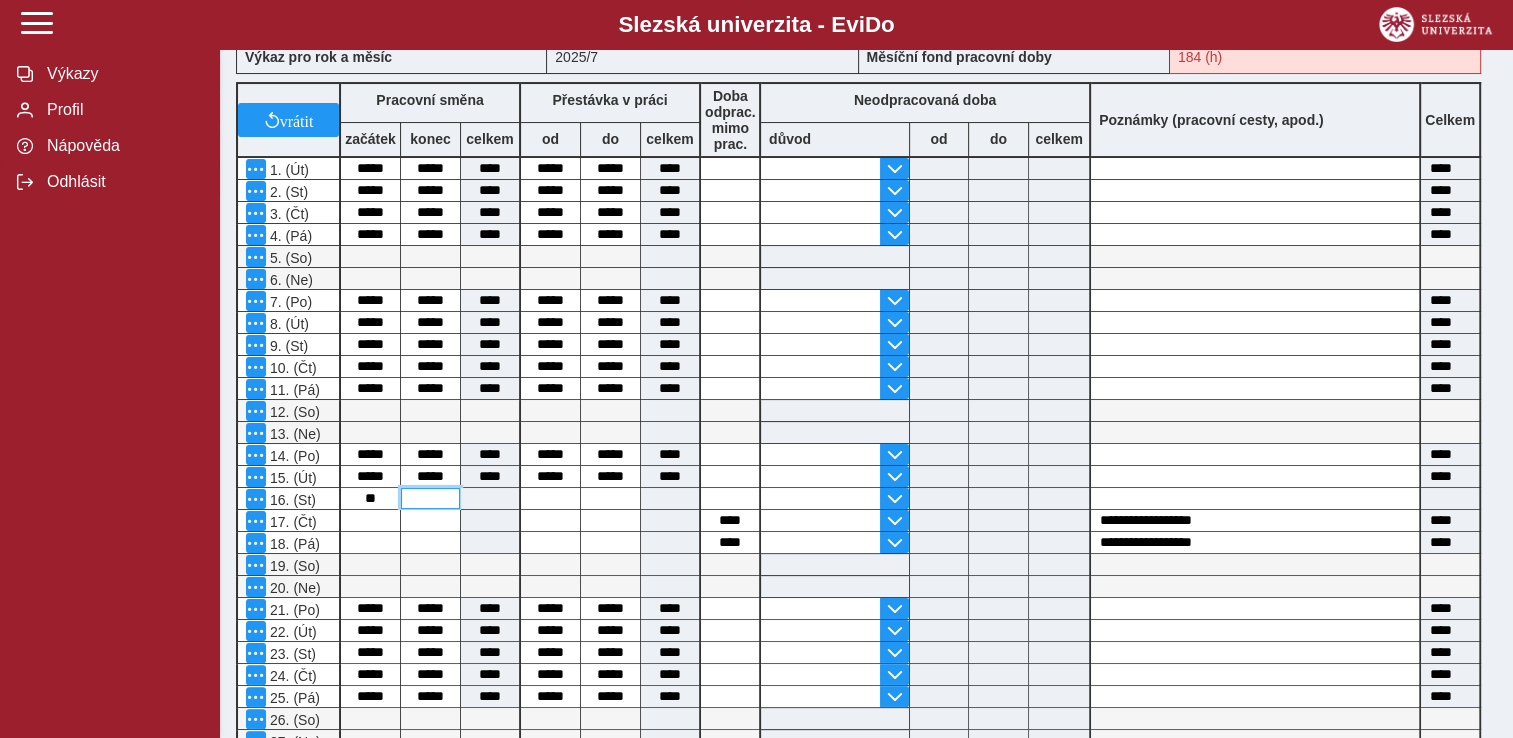 click at bounding box center [430, 498] 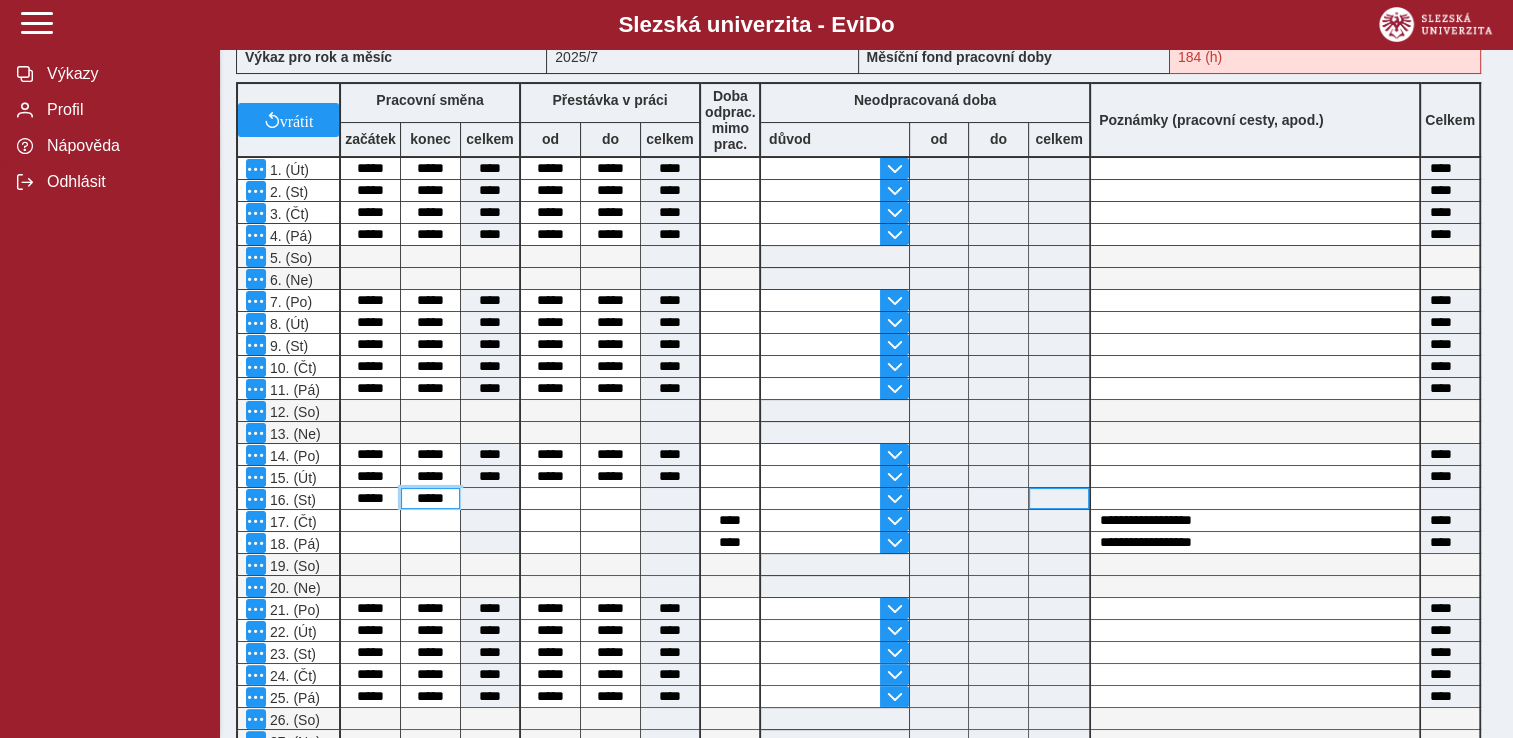 type on "*****" 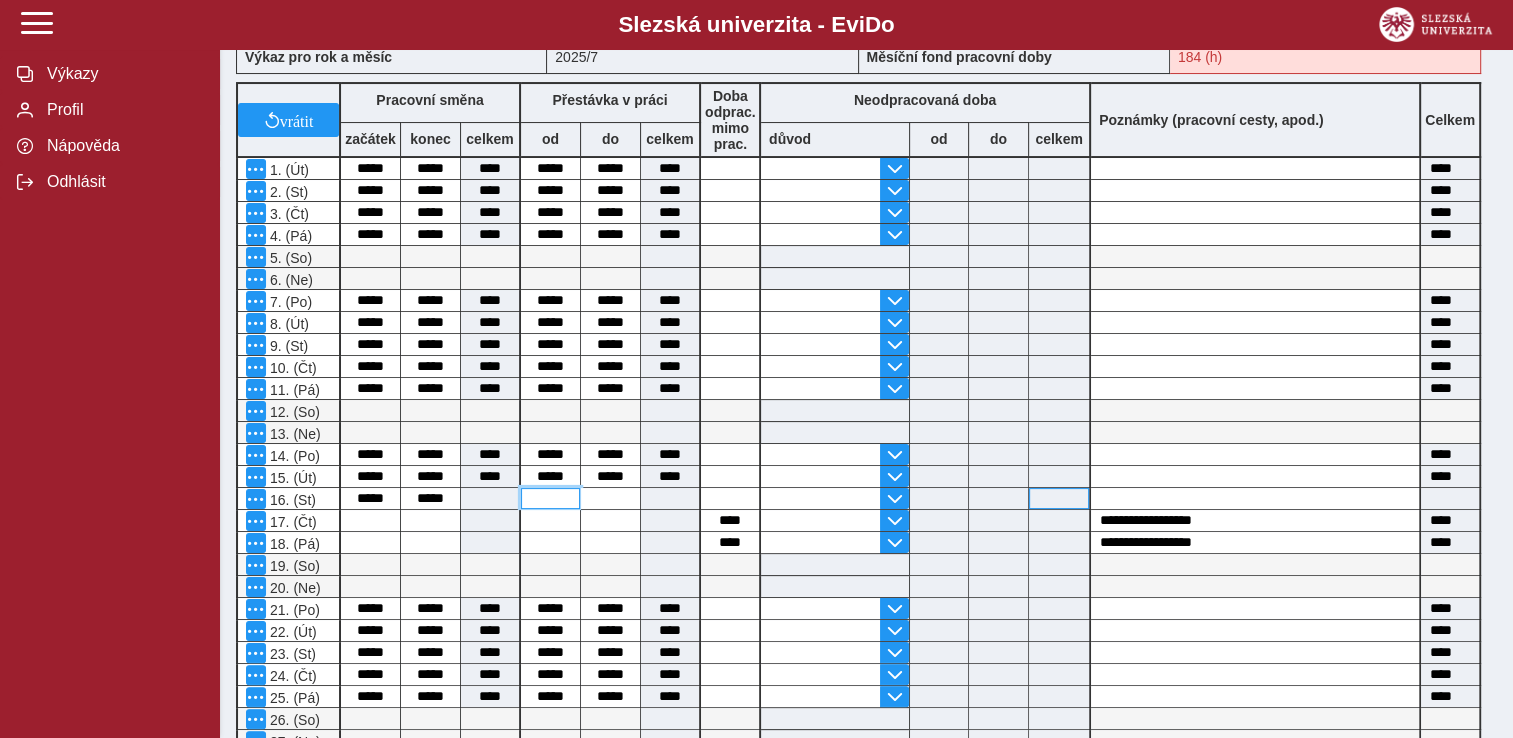 type on "****" 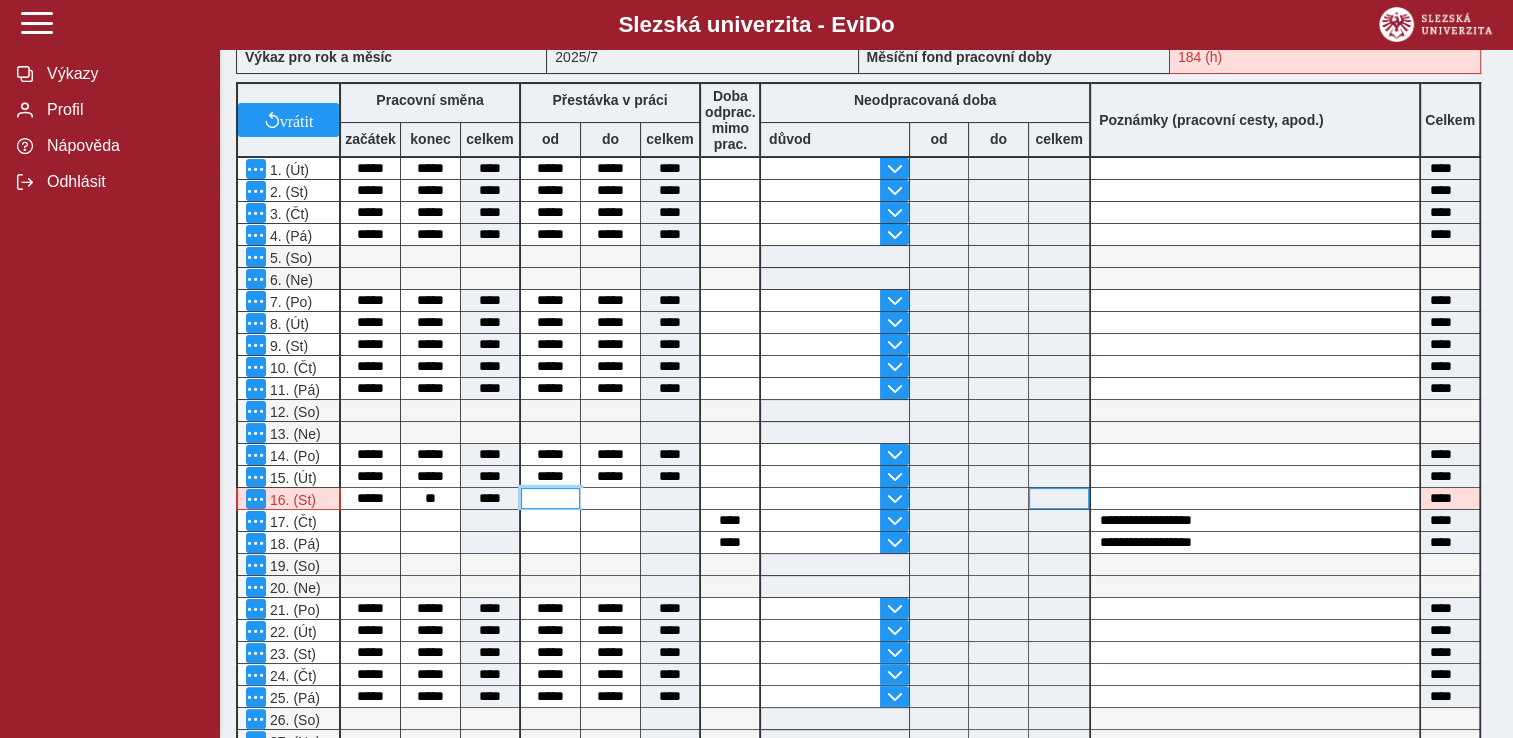 type on "*****" 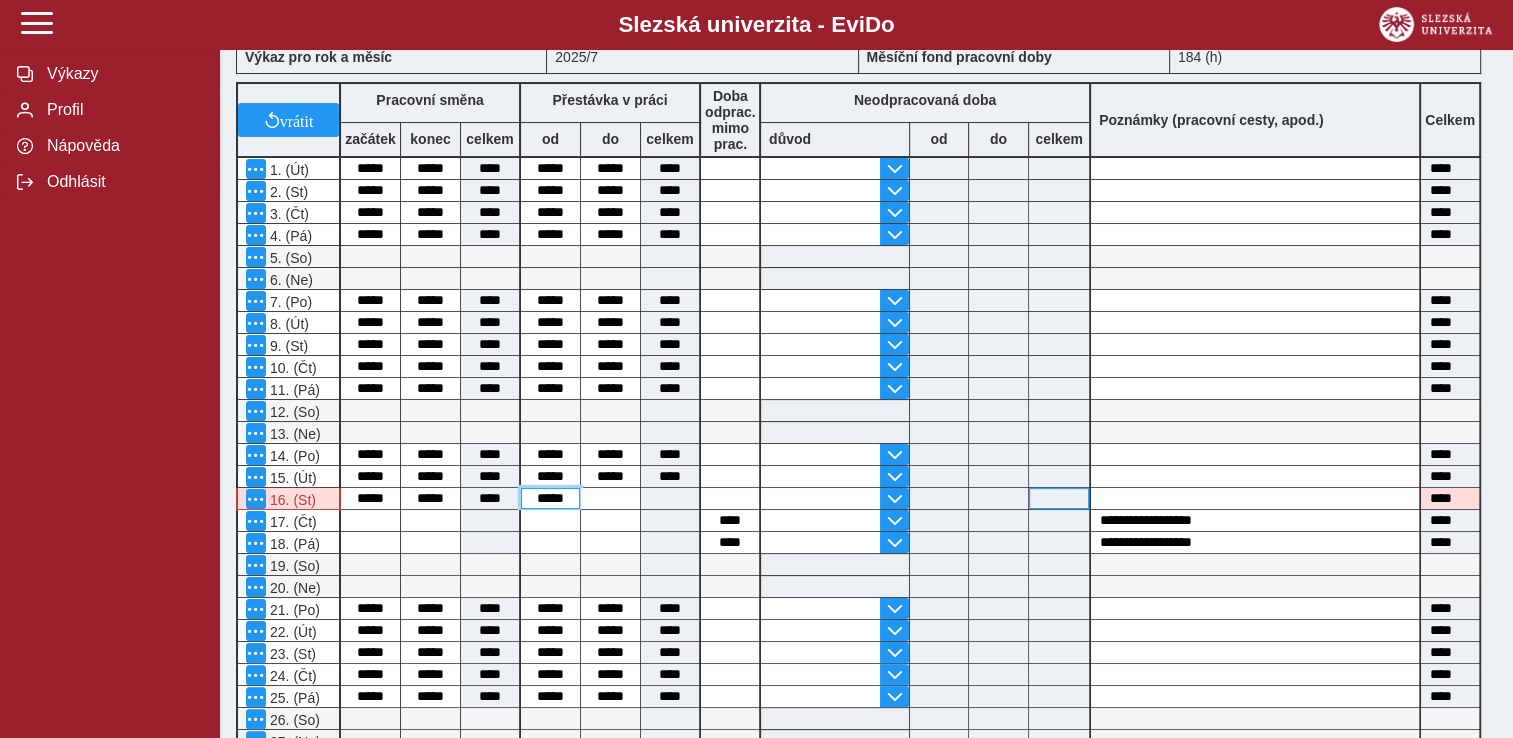 type on "*****" 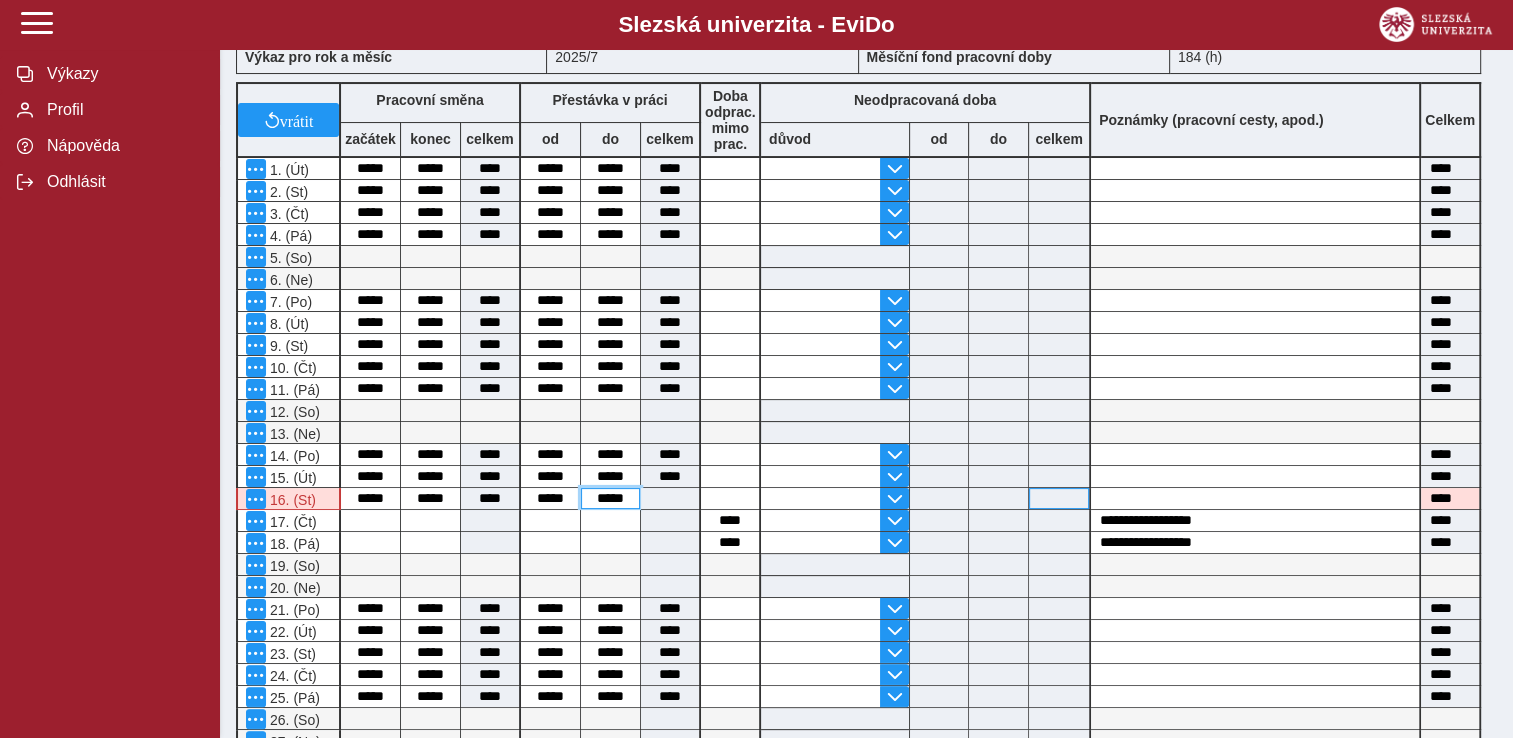 type on "*****" 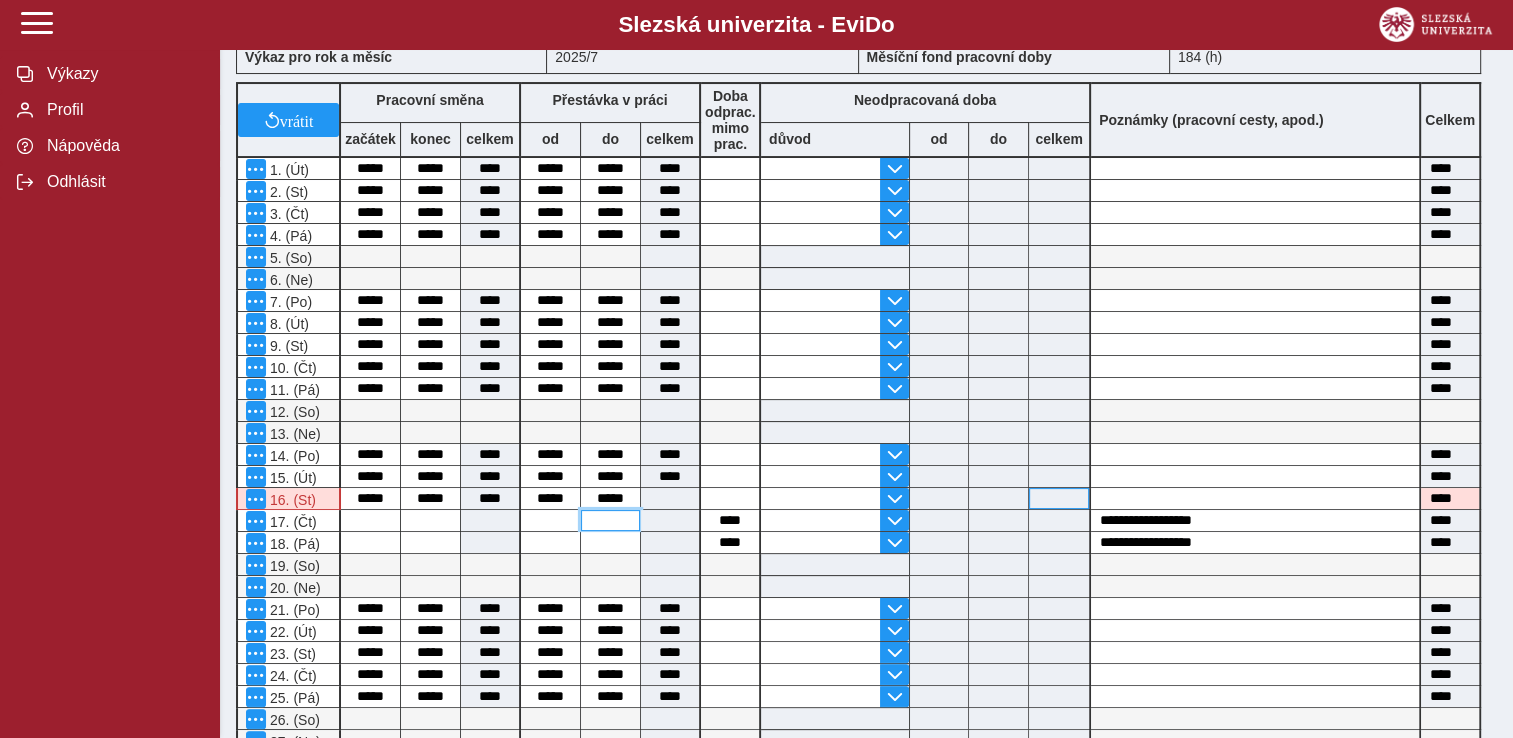 type on "****" 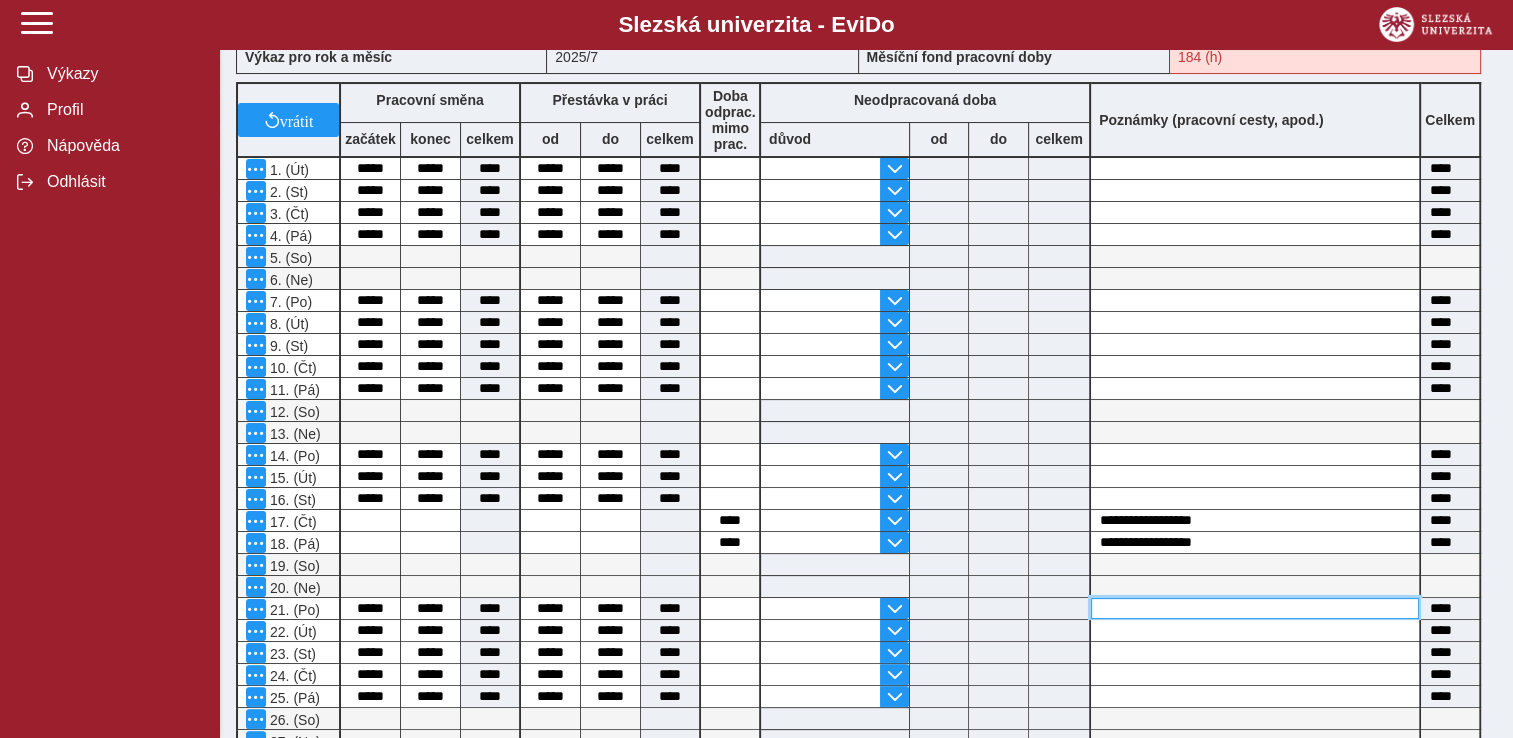 click at bounding box center (1255, 608) 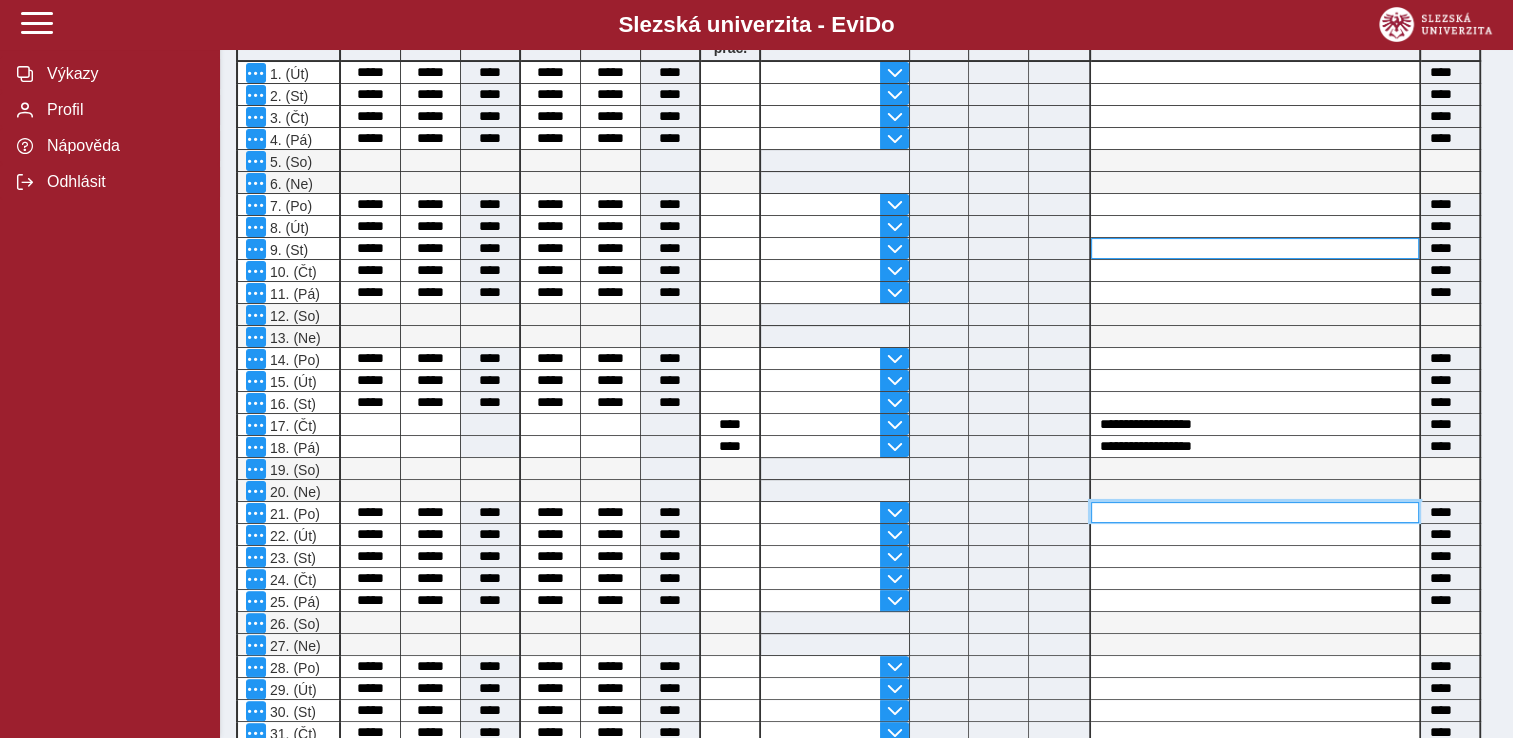 scroll, scrollTop: 400, scrollLeft: 0, axis: vertical 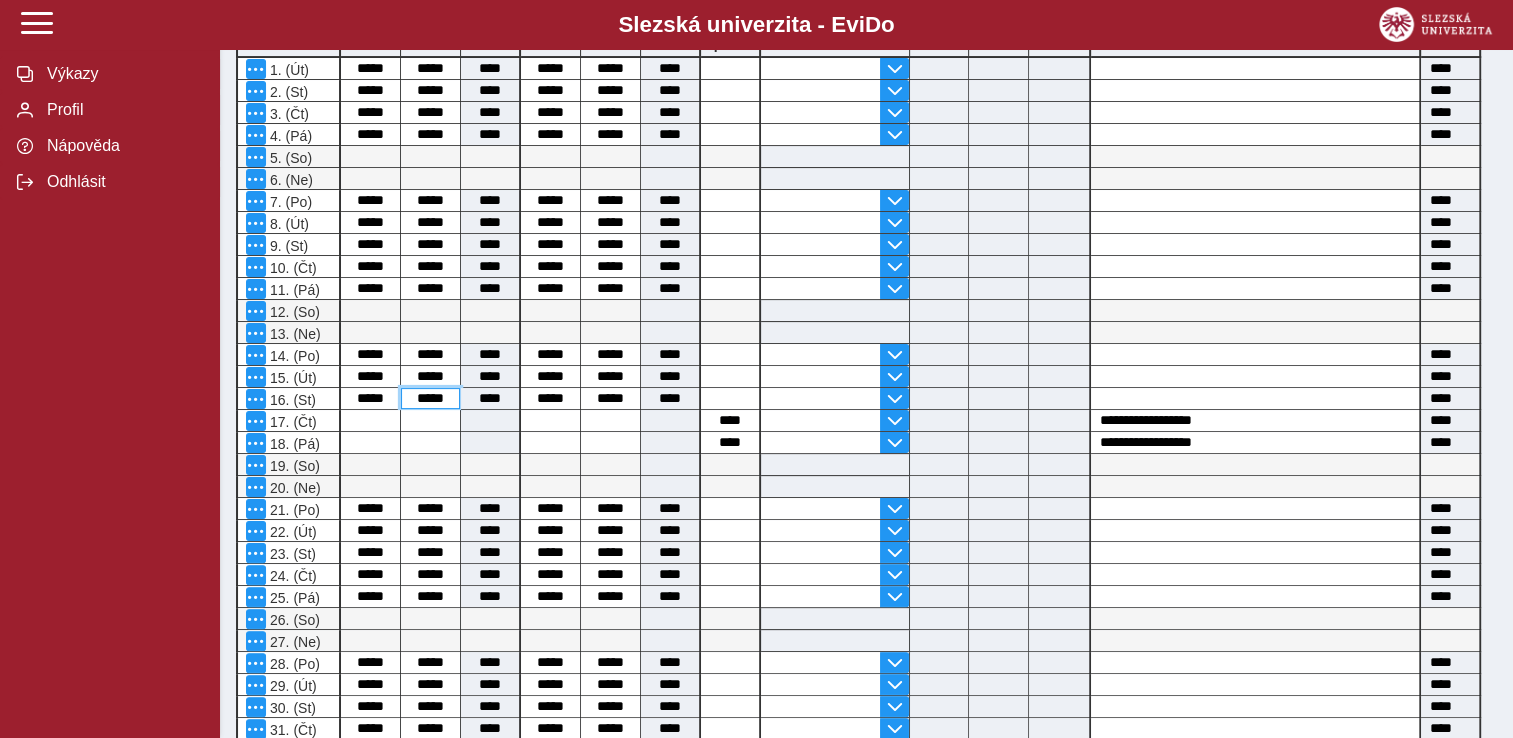 click on "*****" at bounding box center (430, 398) 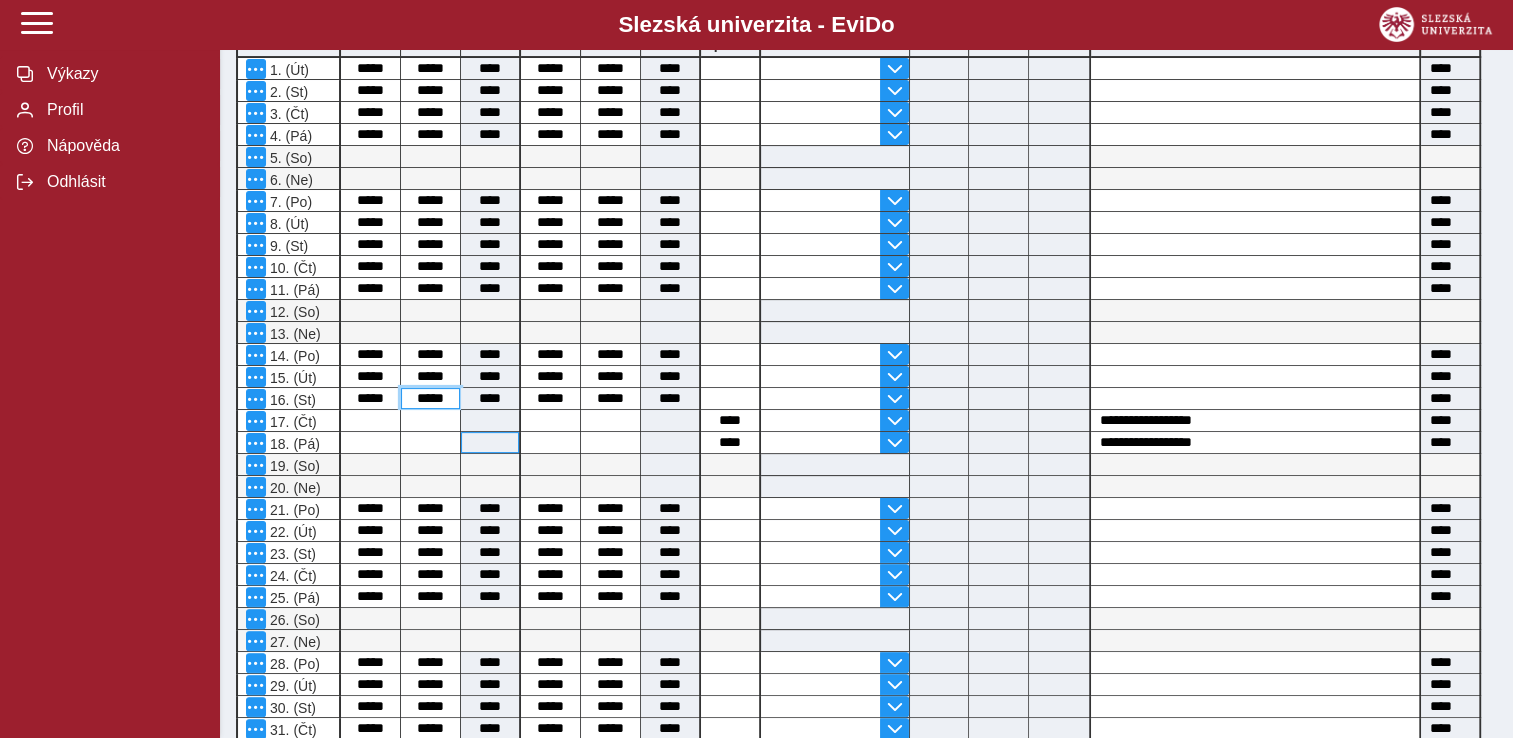 type on "*****" 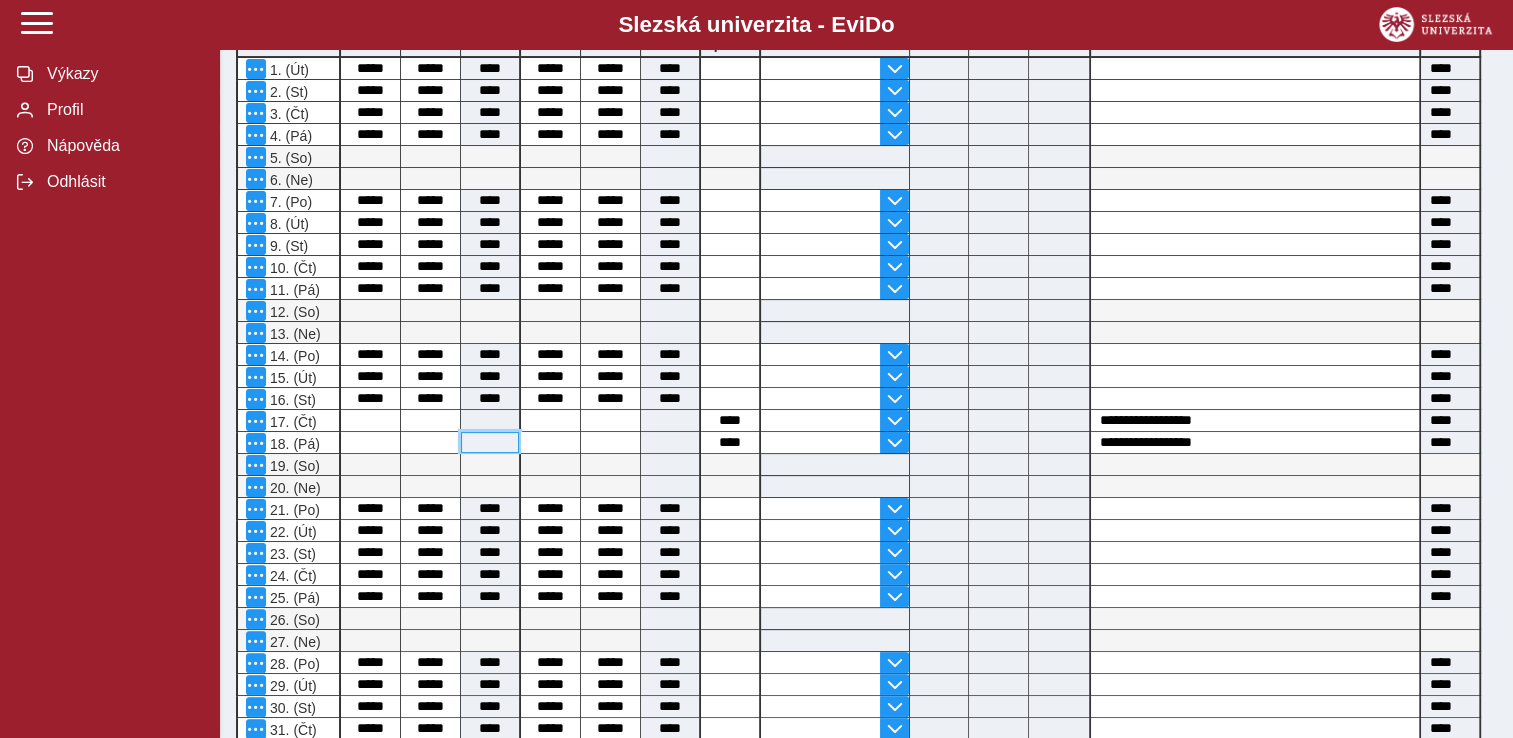 click at bounding box center (490, 442) 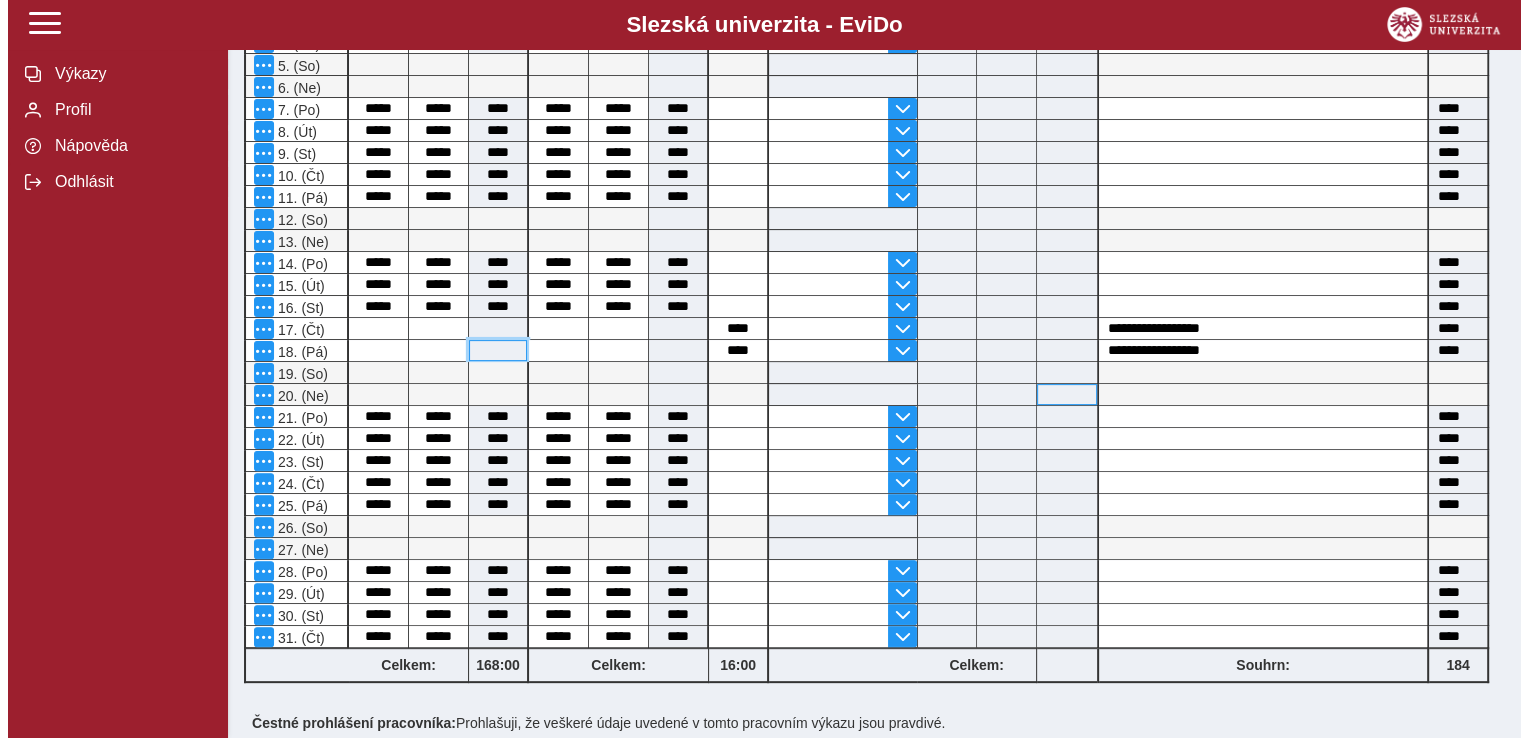 scroll, scrollTop: 700, scrollLeft: 0, axis: vertical 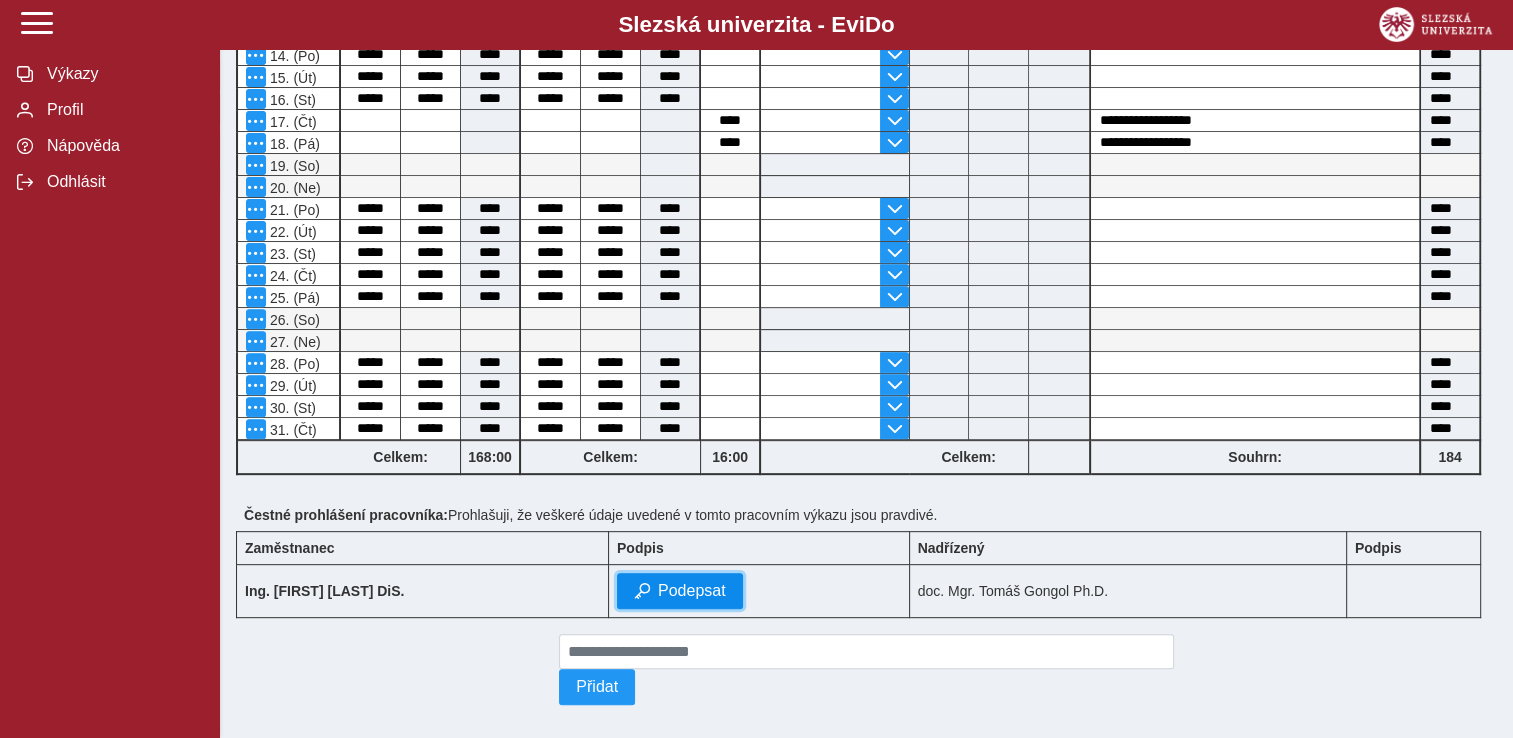 click on "Podepsat" at bounding box center (692, 591) 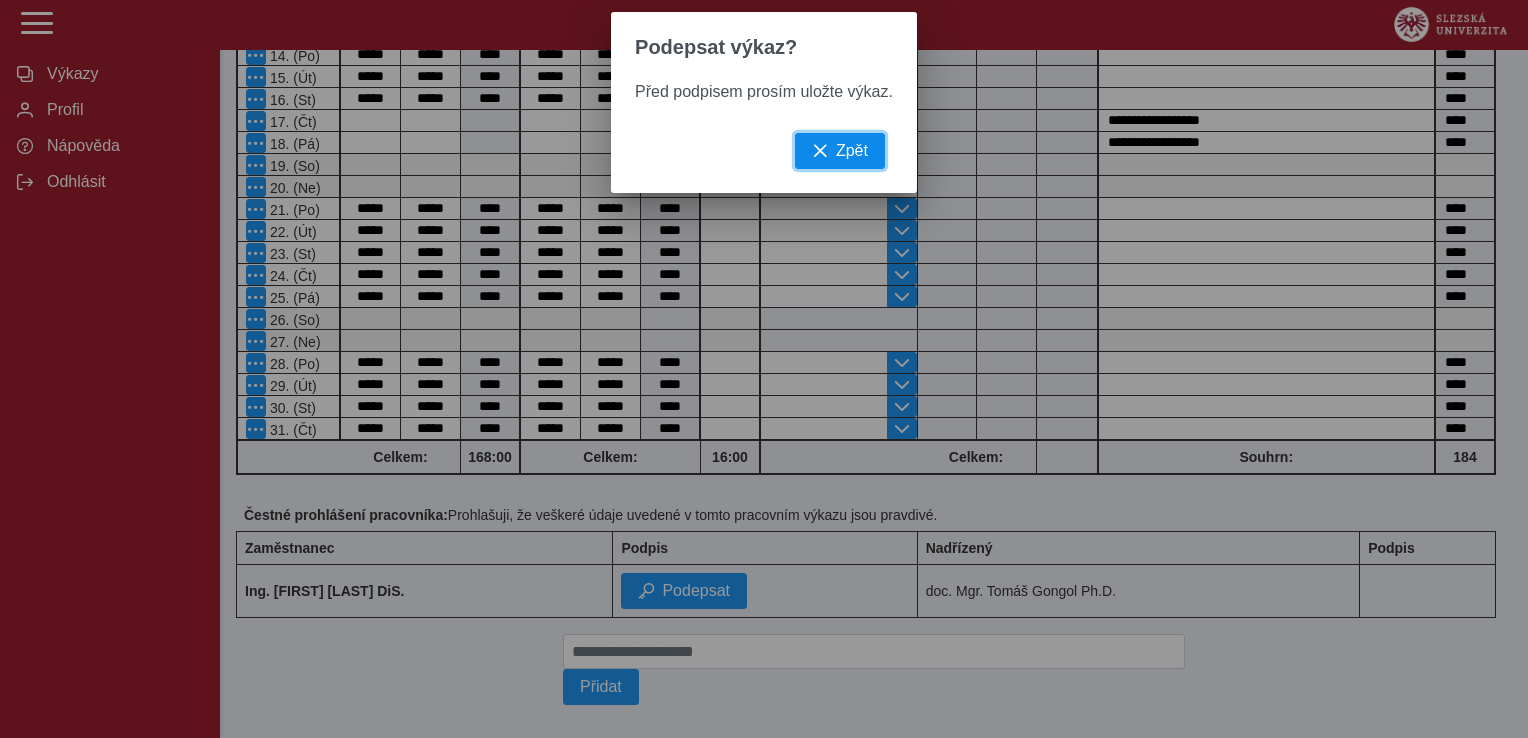 click on "Zpět" at bounding box center (852, 151) 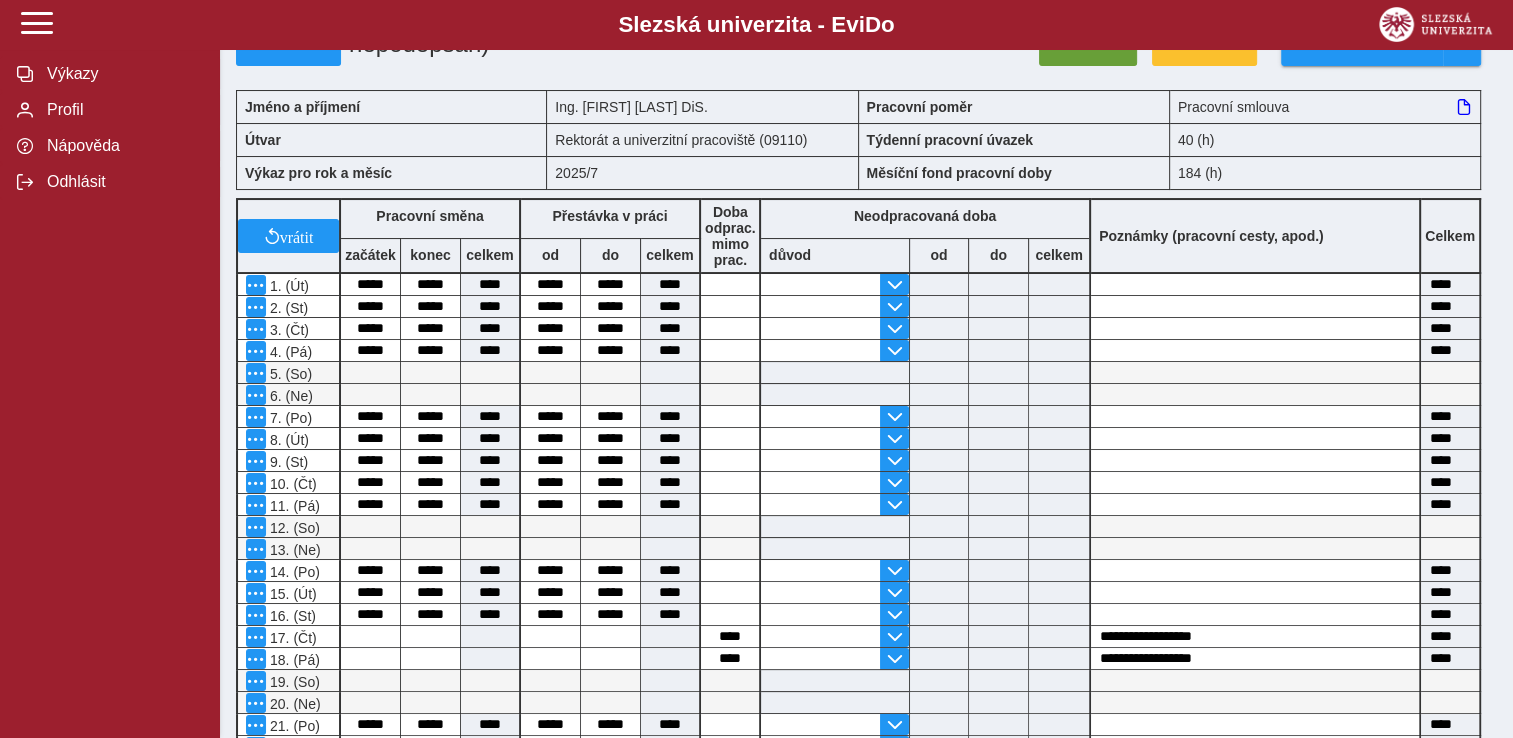 scroll, scrollTop: 0, scrollLeft: 0, axis: both 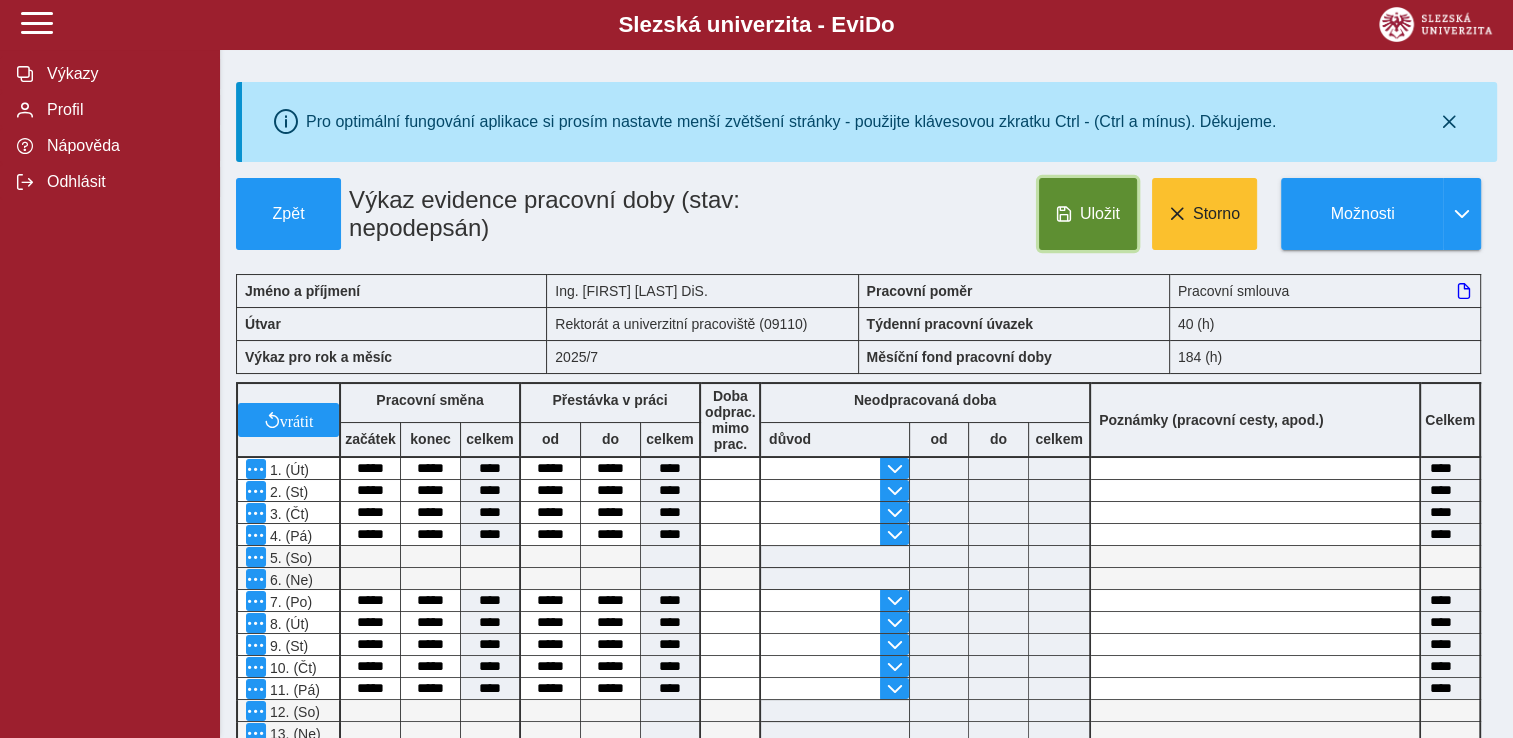 click on "Uložit" at bounding box center (1100, 214) 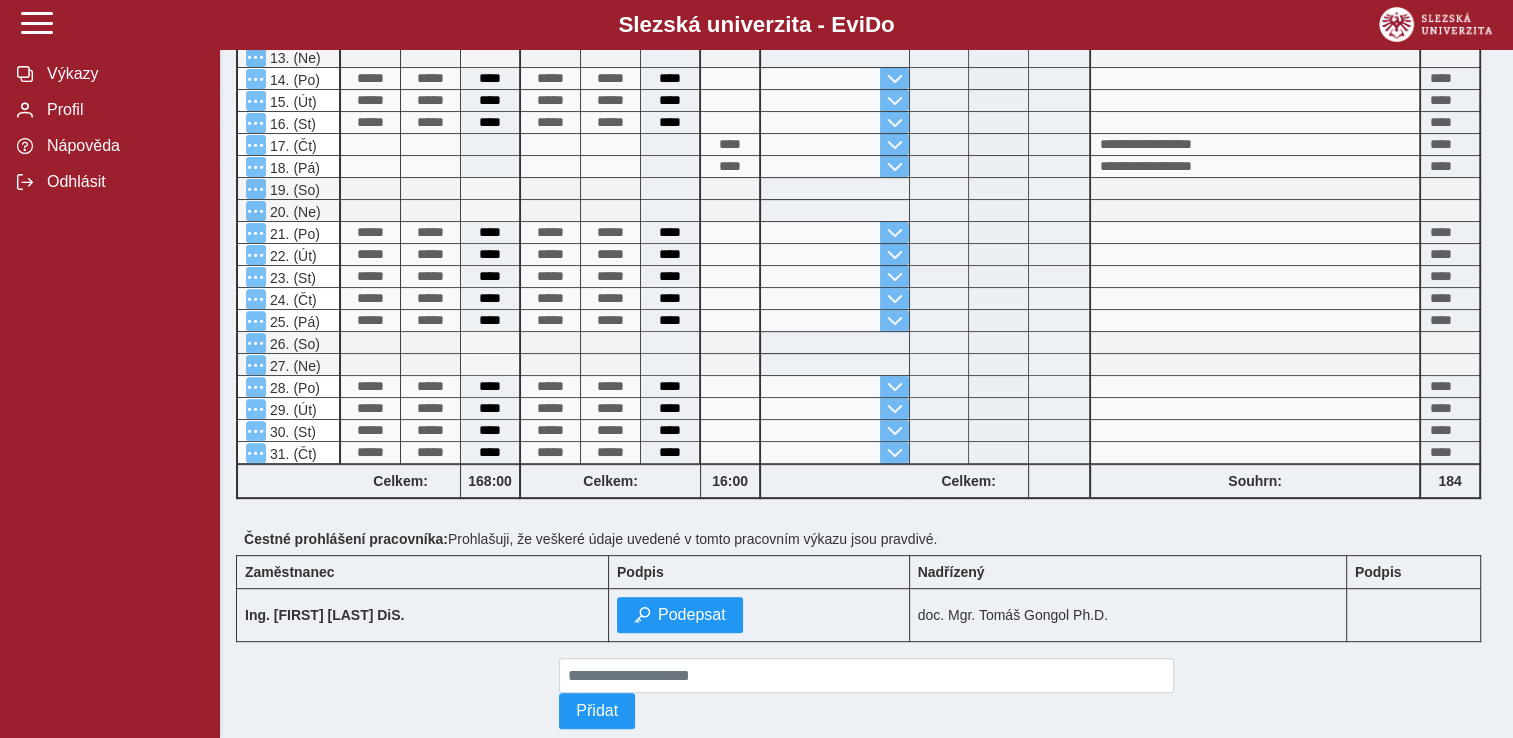 scroll, scrollTop: 722, scrollLeft: 0, axis: vertical 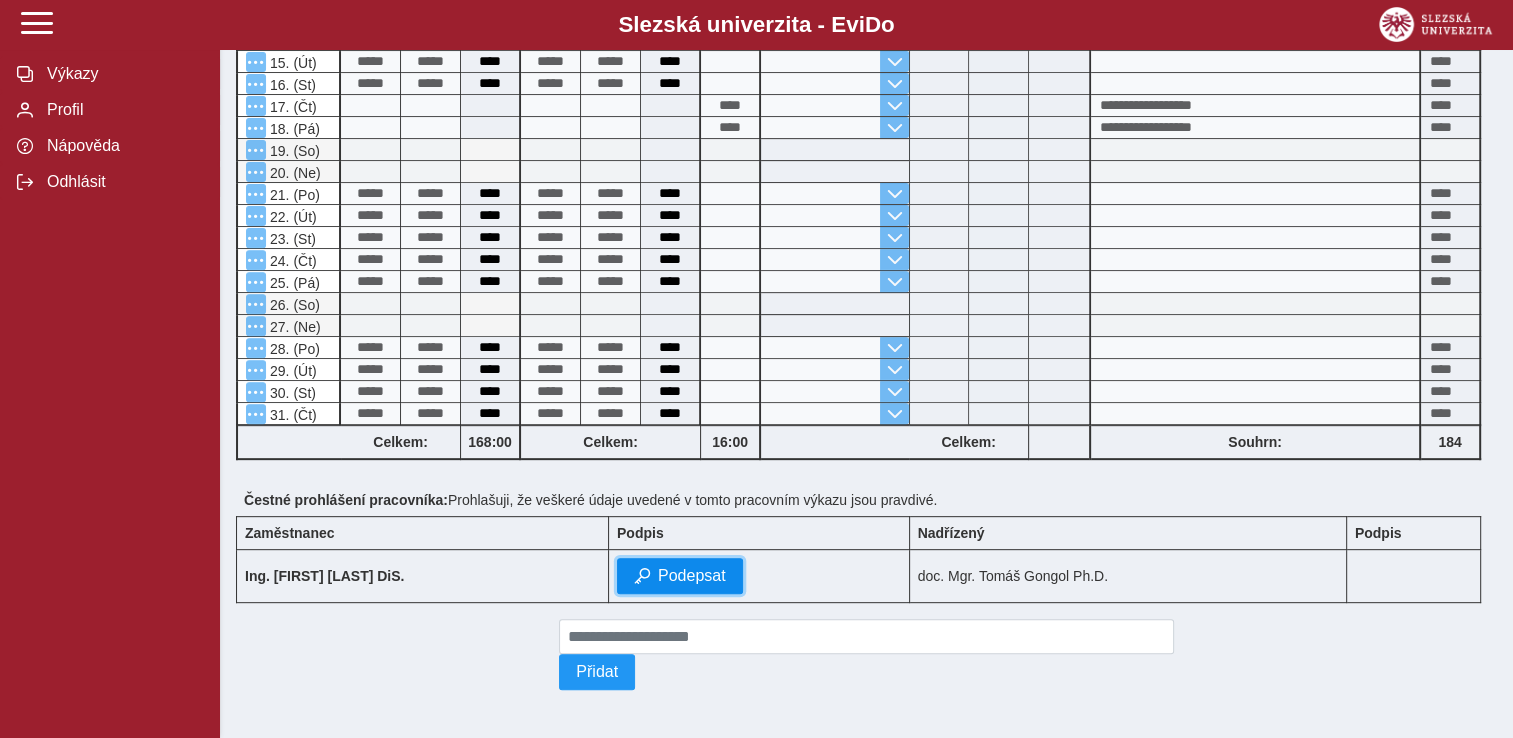 click on "Podepsat" at bounding box center [692, 576] 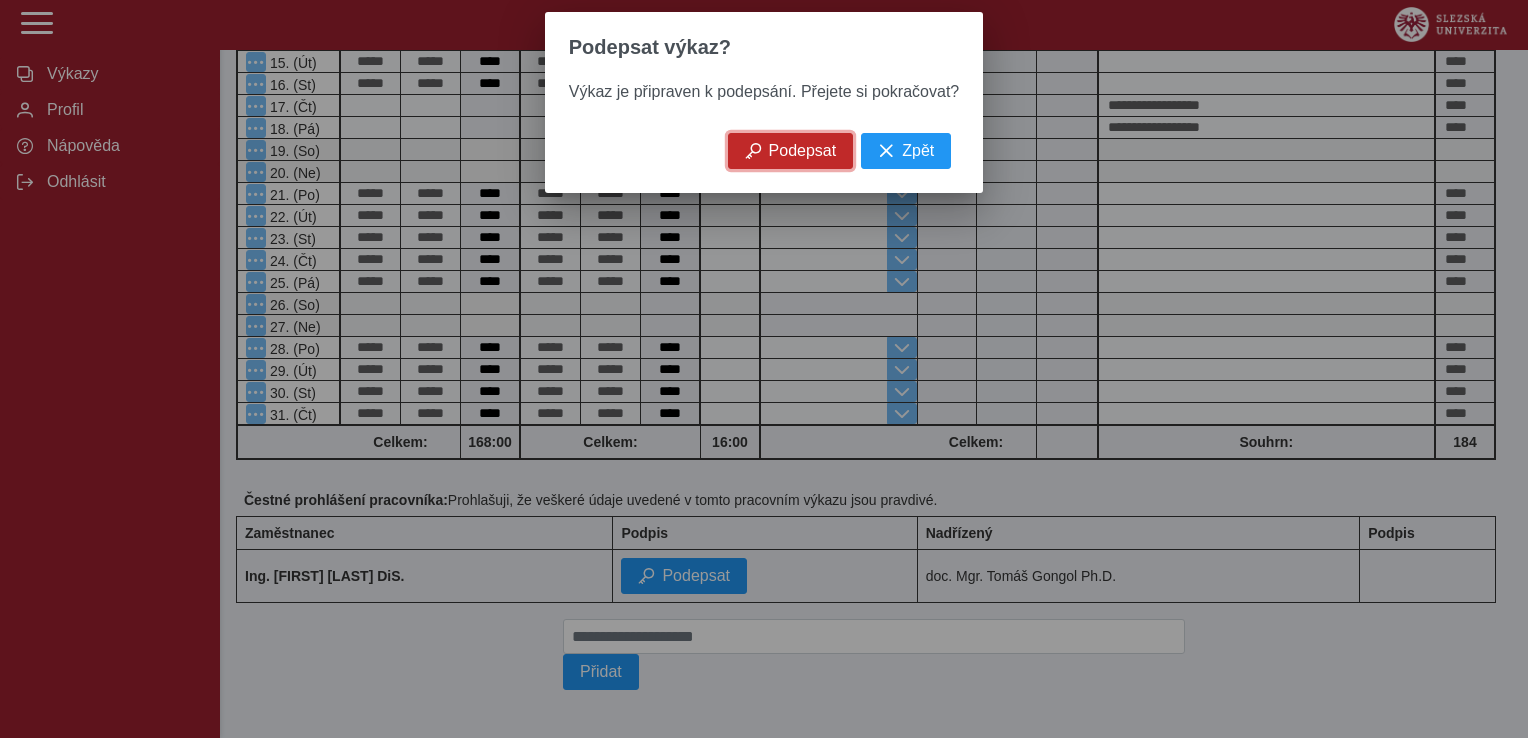 click on "Podepsat" at bounding box center (803, 151) 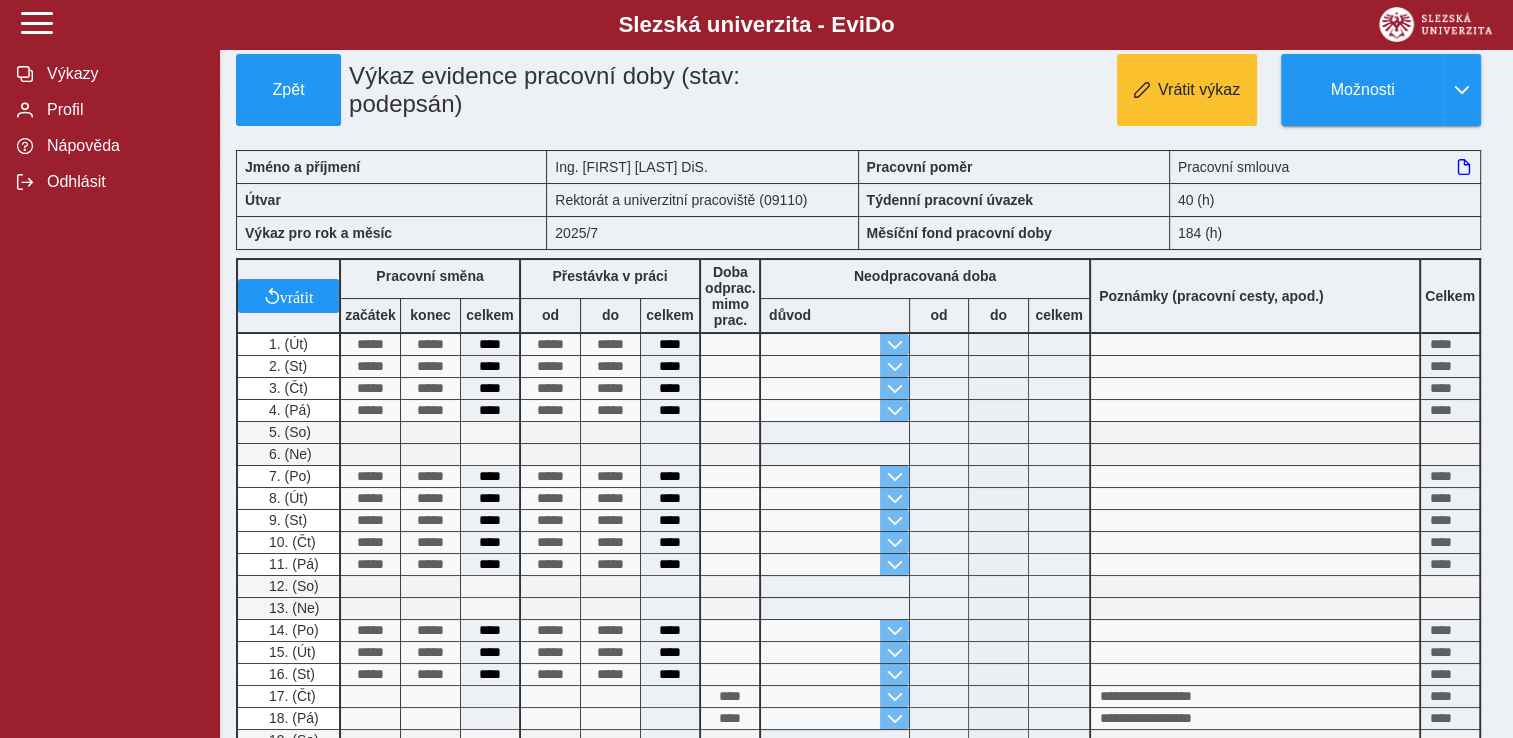 scroll, scrollTop: 0, scrollLeft: 0, axis: both 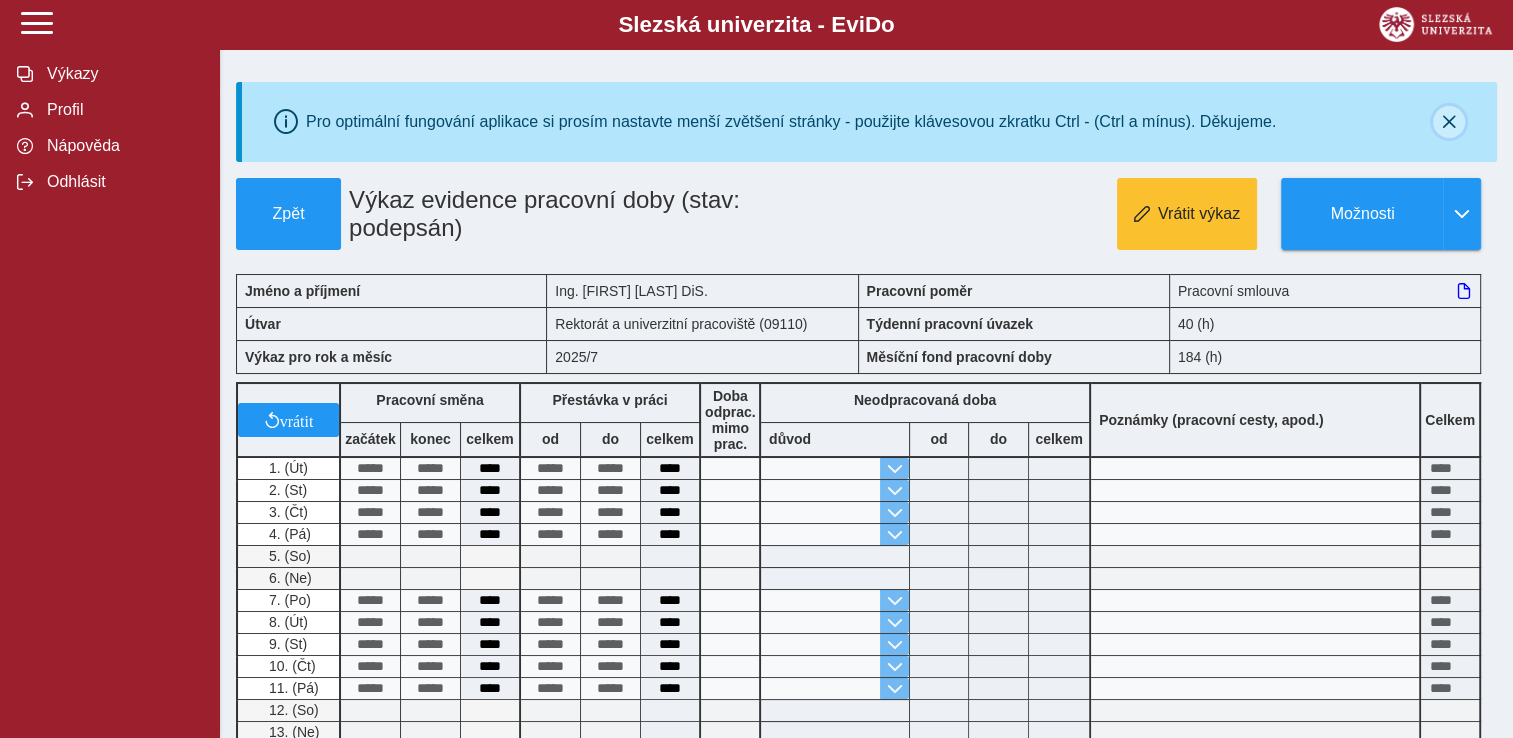 click at bounding box center [1449, 122] 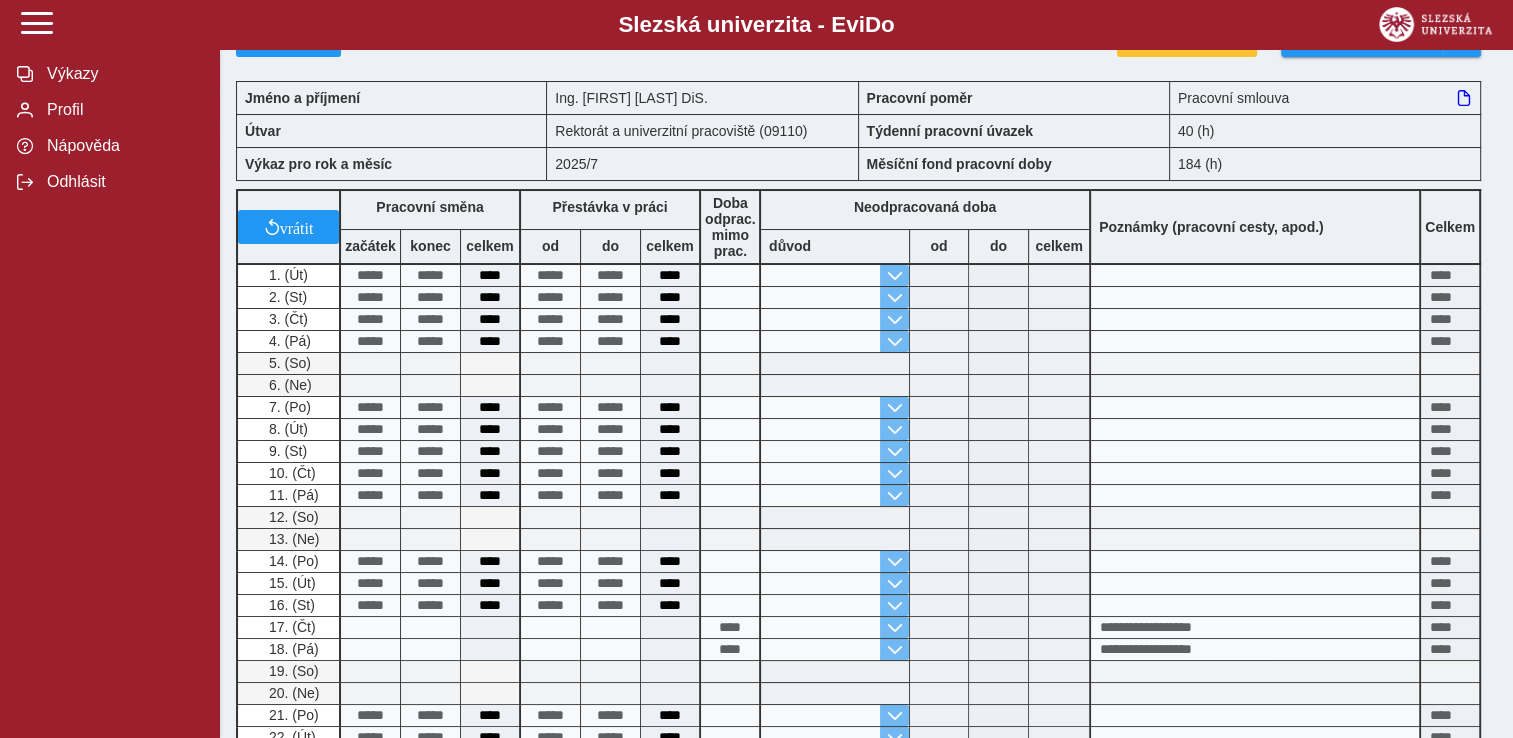 scroll, scrollTop: 0, scrollLeft: 0, axis: both 